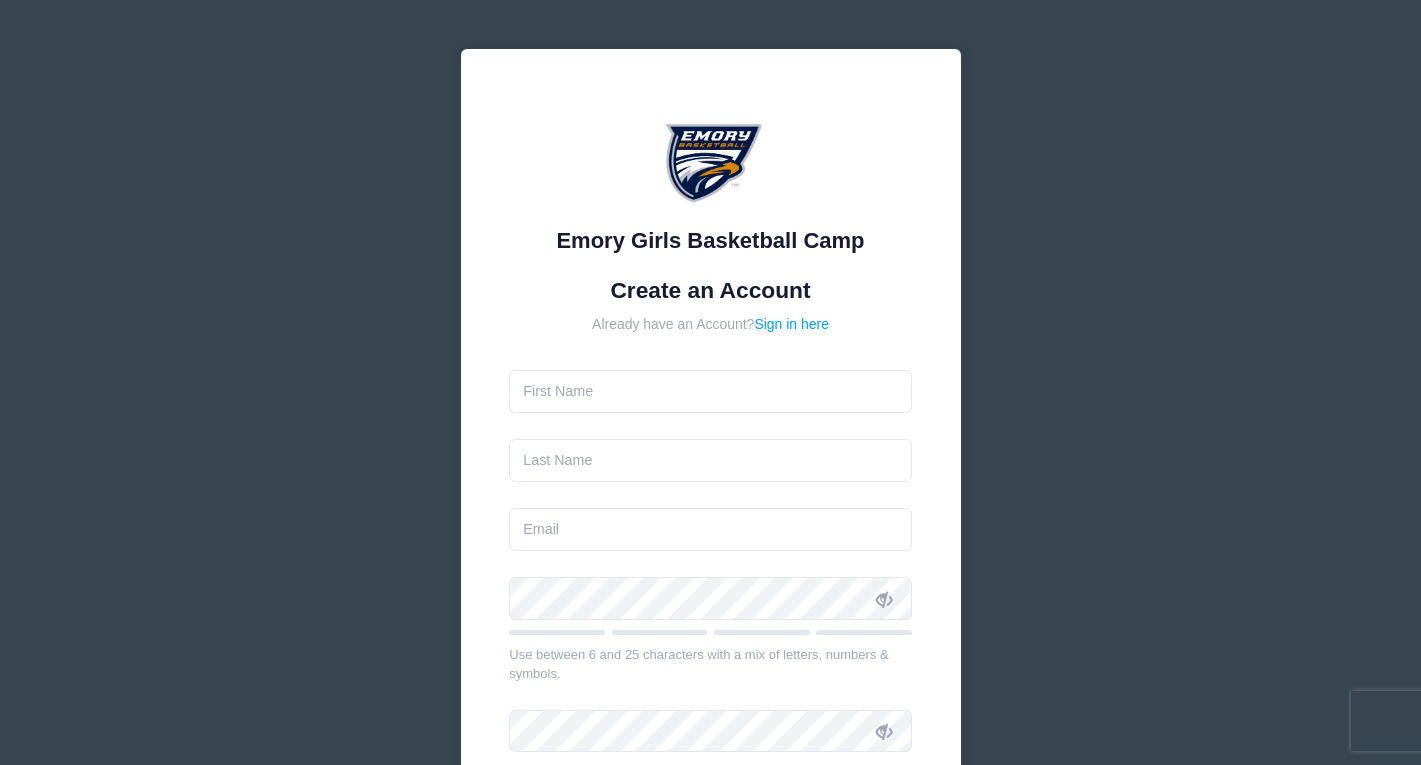 scroll, scrollTop: 0, scrollLeft: 0, axis: both 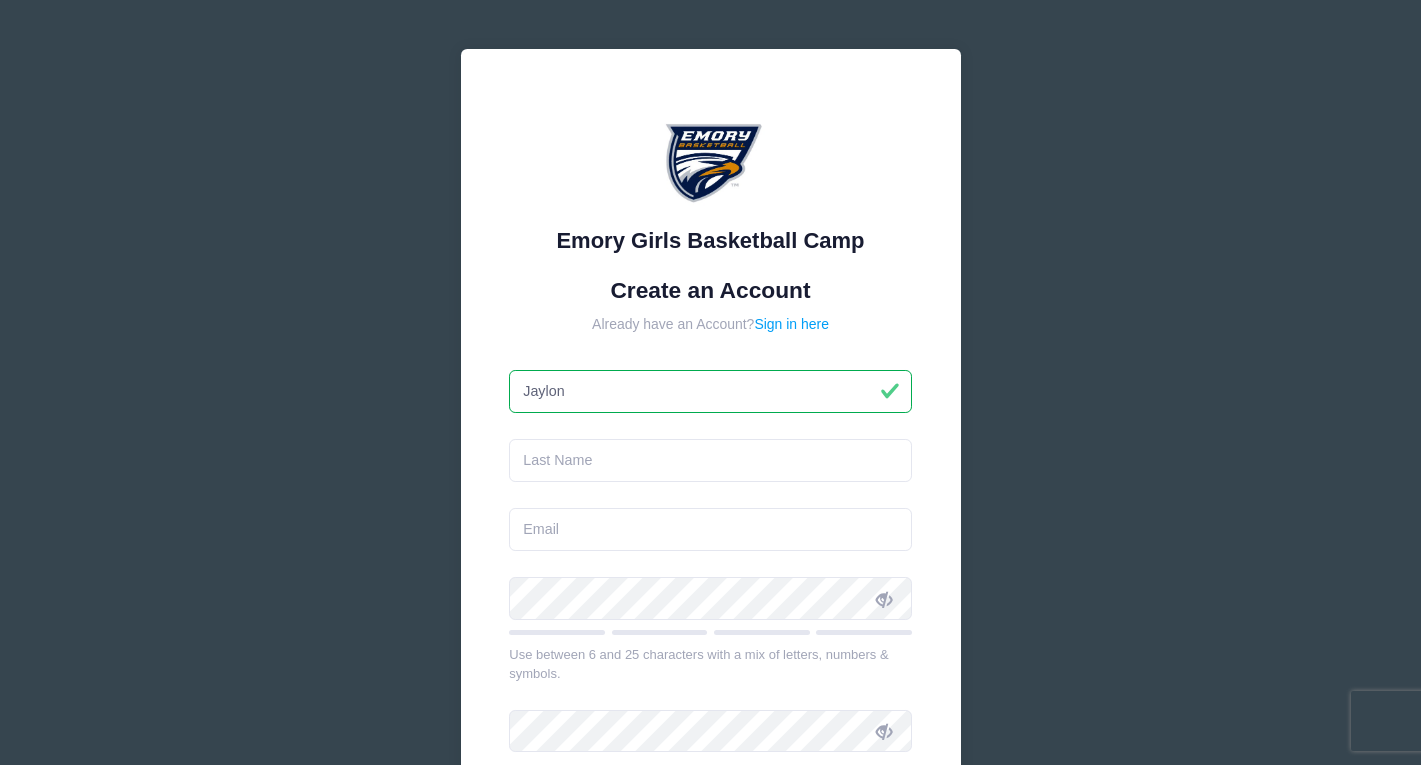type on "Jaylon" 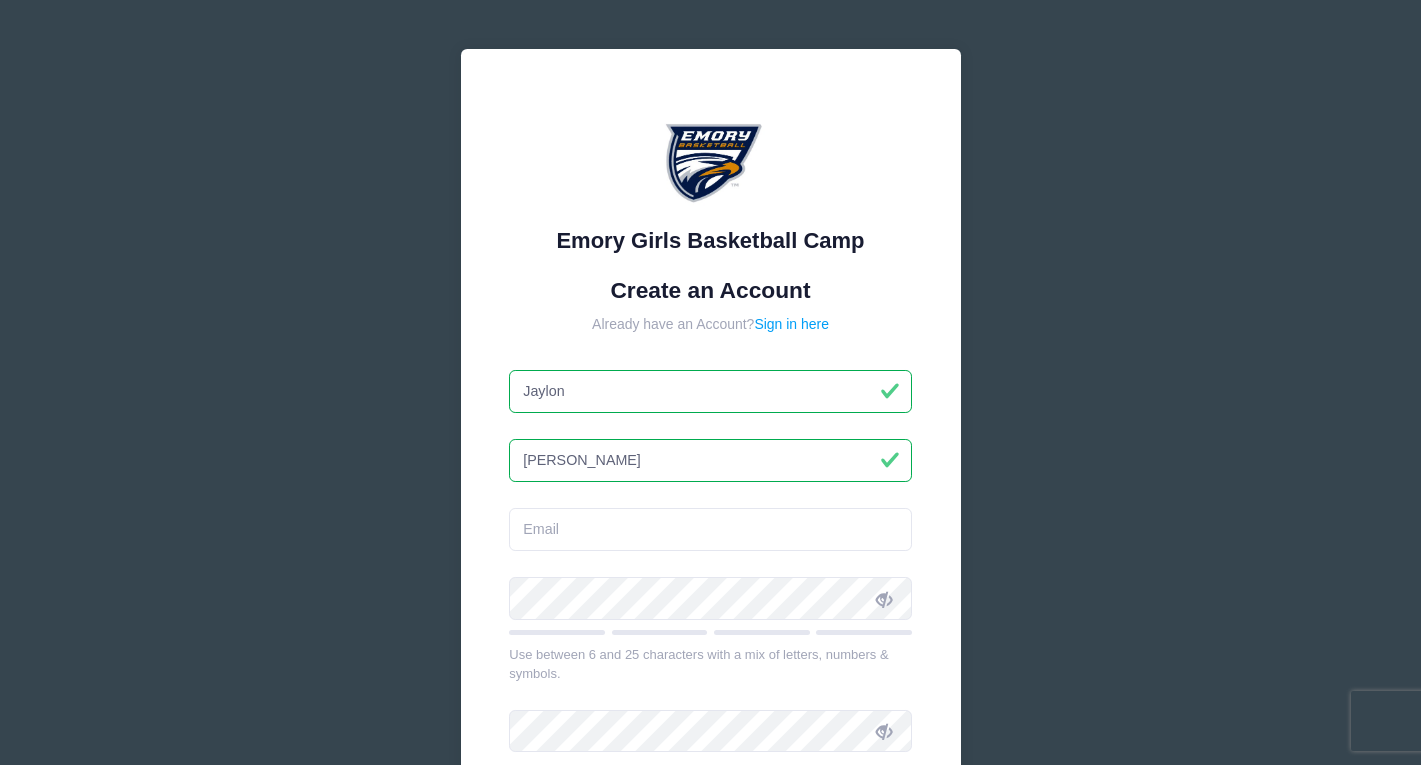 type on "[PERSON_NAME]" 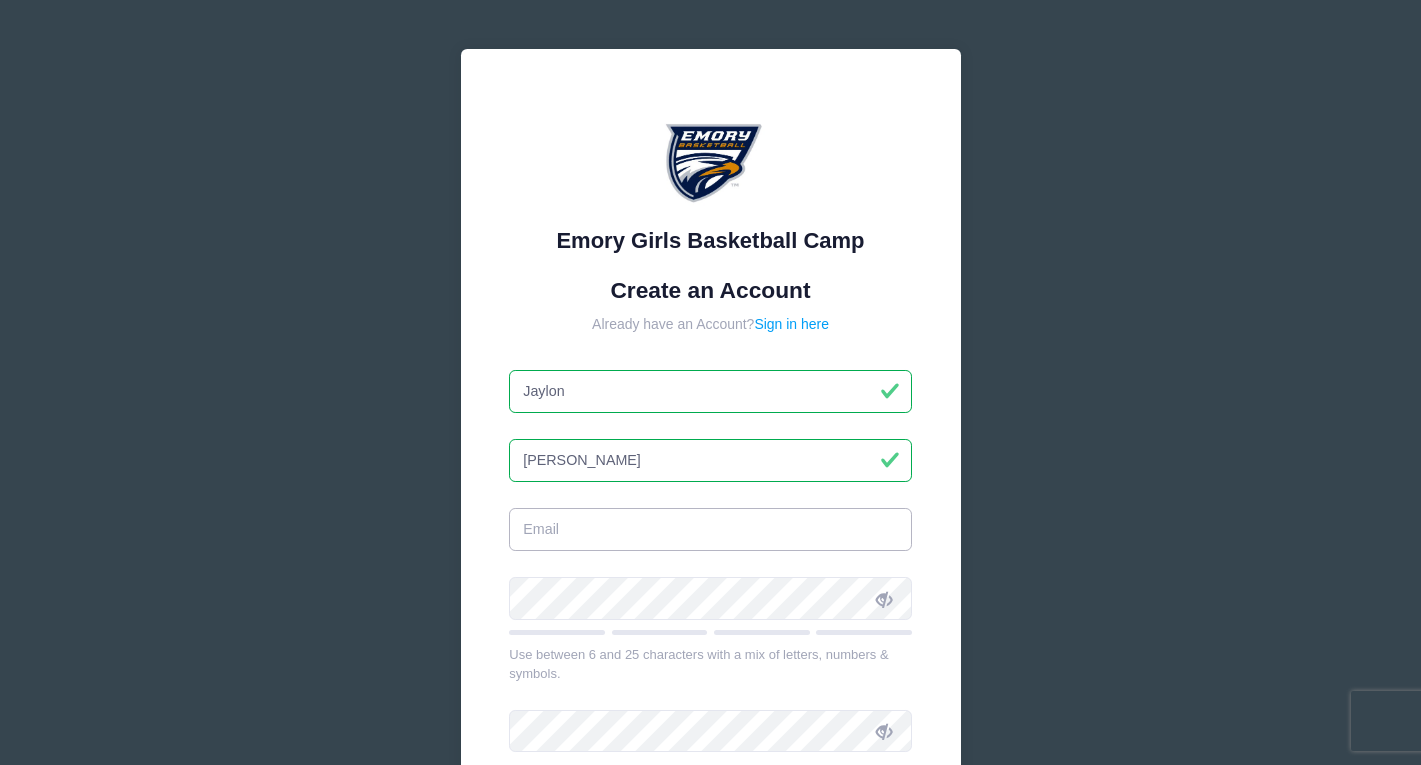 click at bounding box center (710, 529) 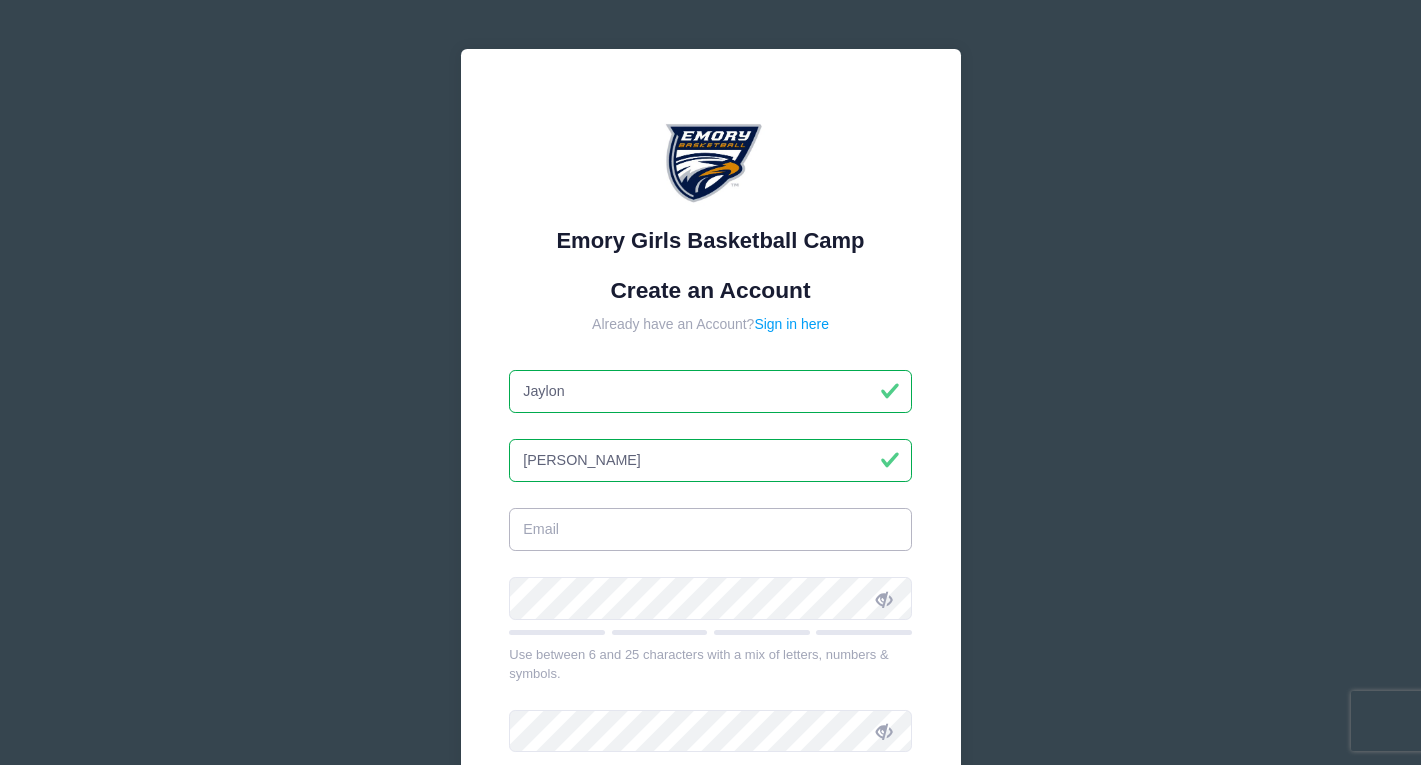 type on "jaylon123@msn.com" 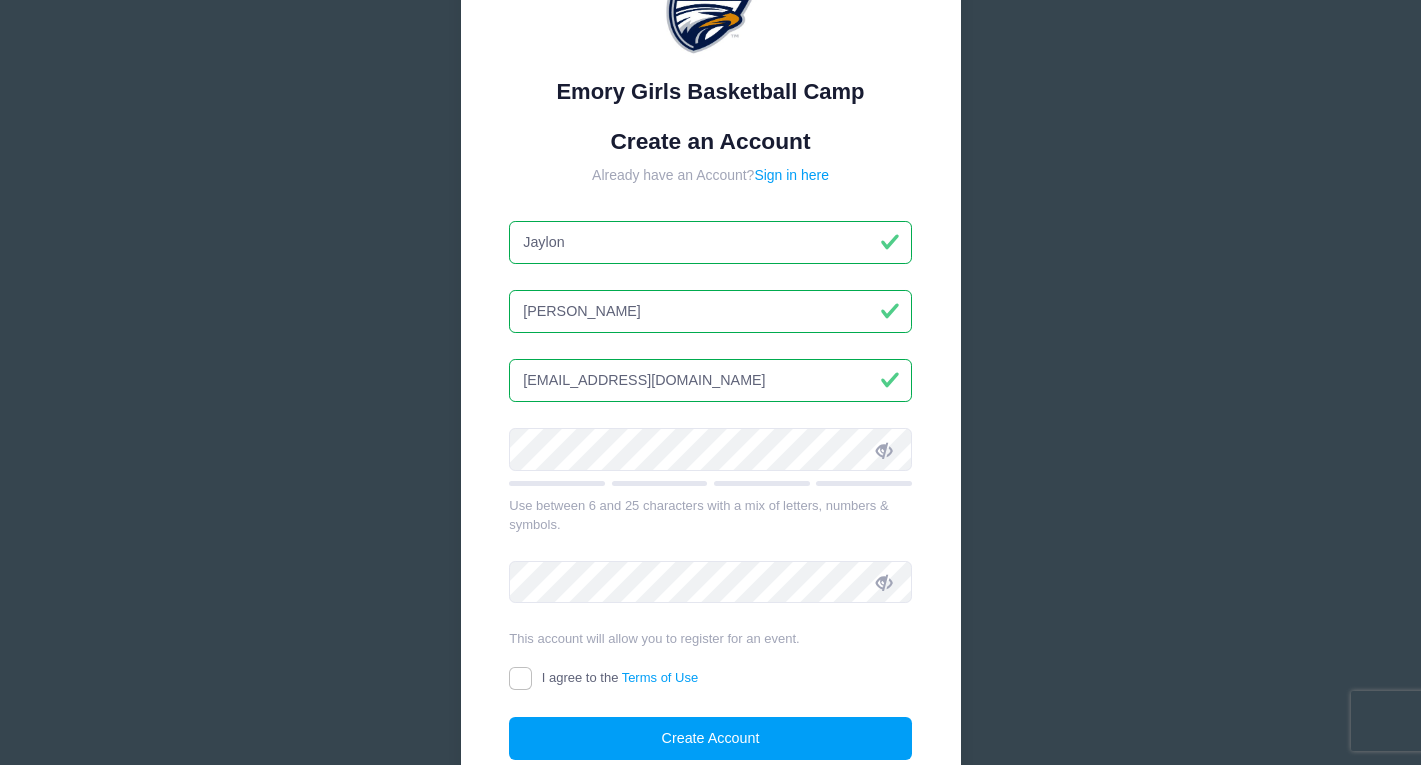 scroll, scrollTop: 154, scrollLeft: 0, axis: vertical 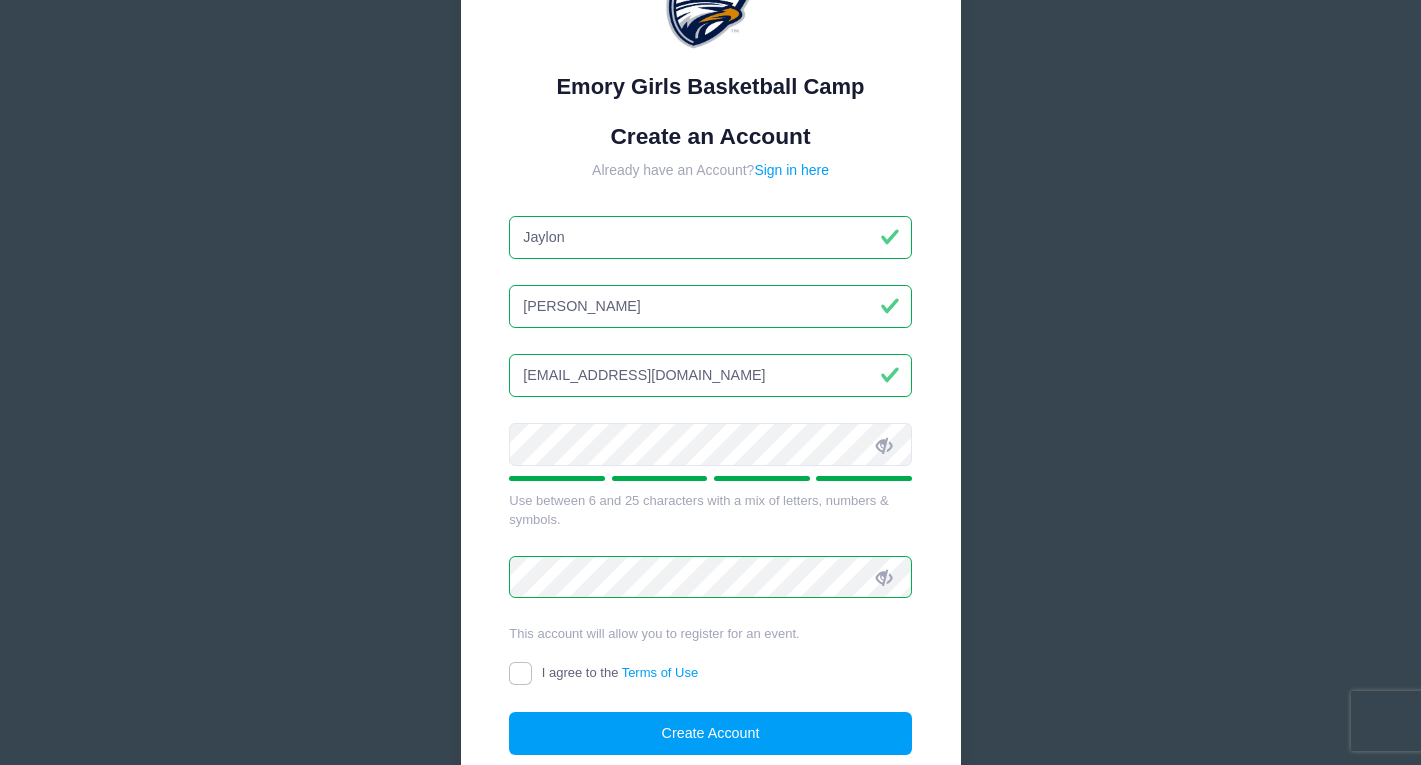 click at bounding box center [884, 445] 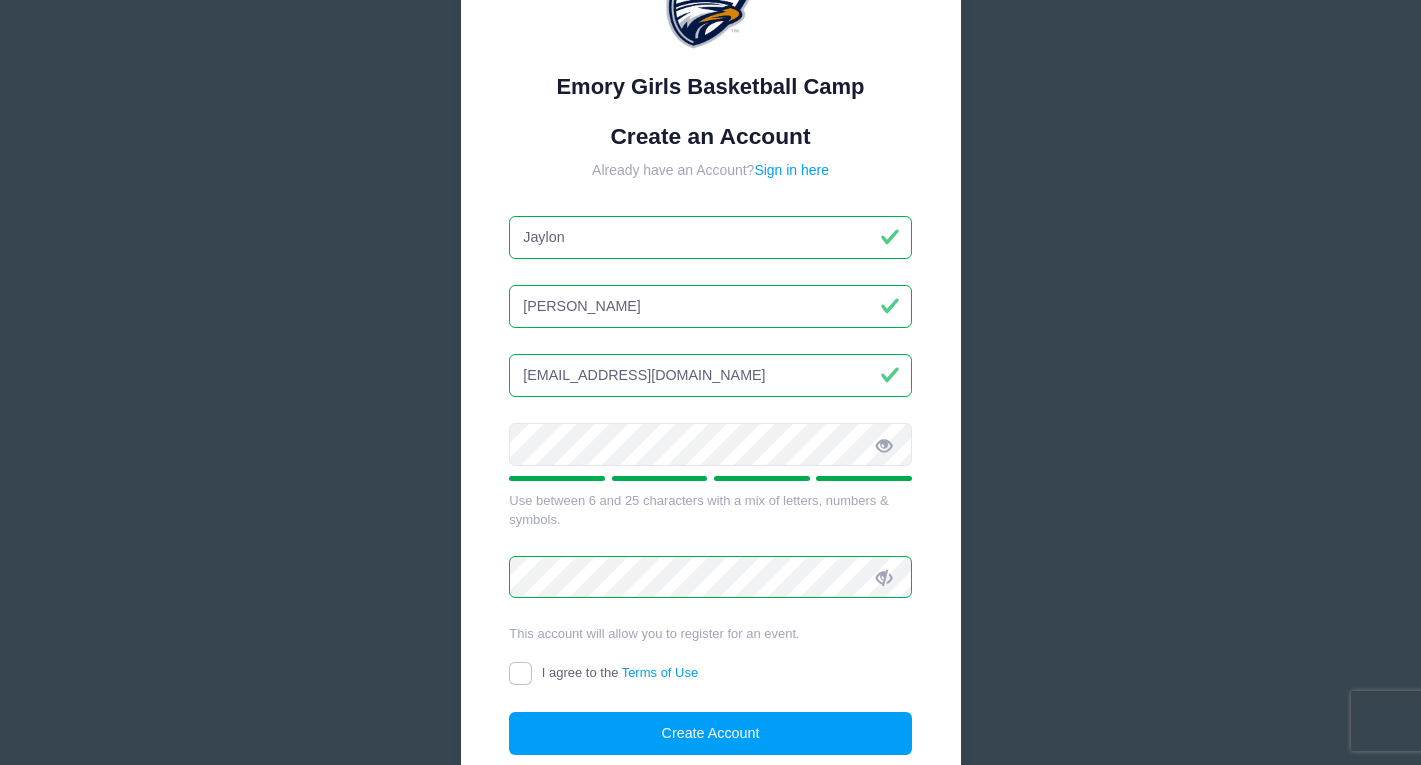click at bounding box center (884, 445) 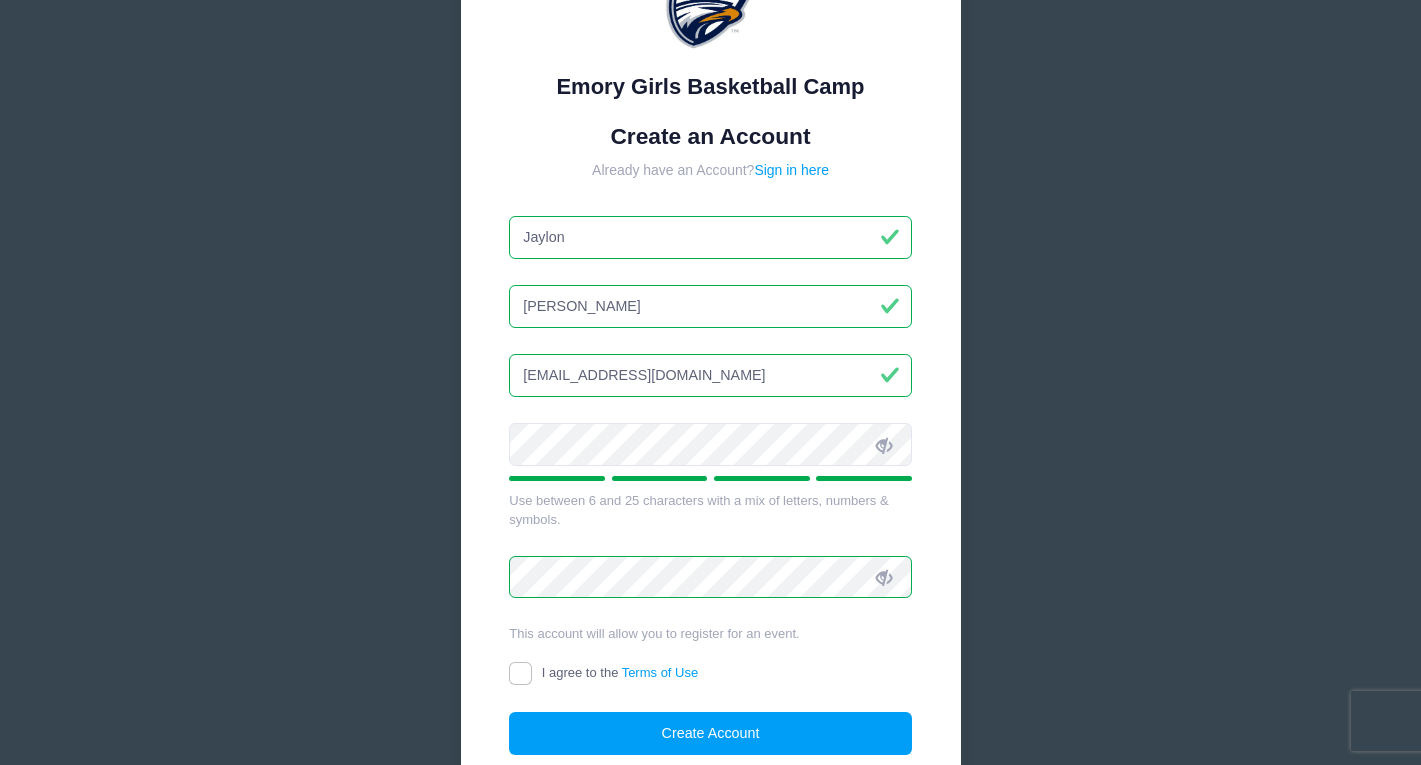 click at bounding box center [884, 578] 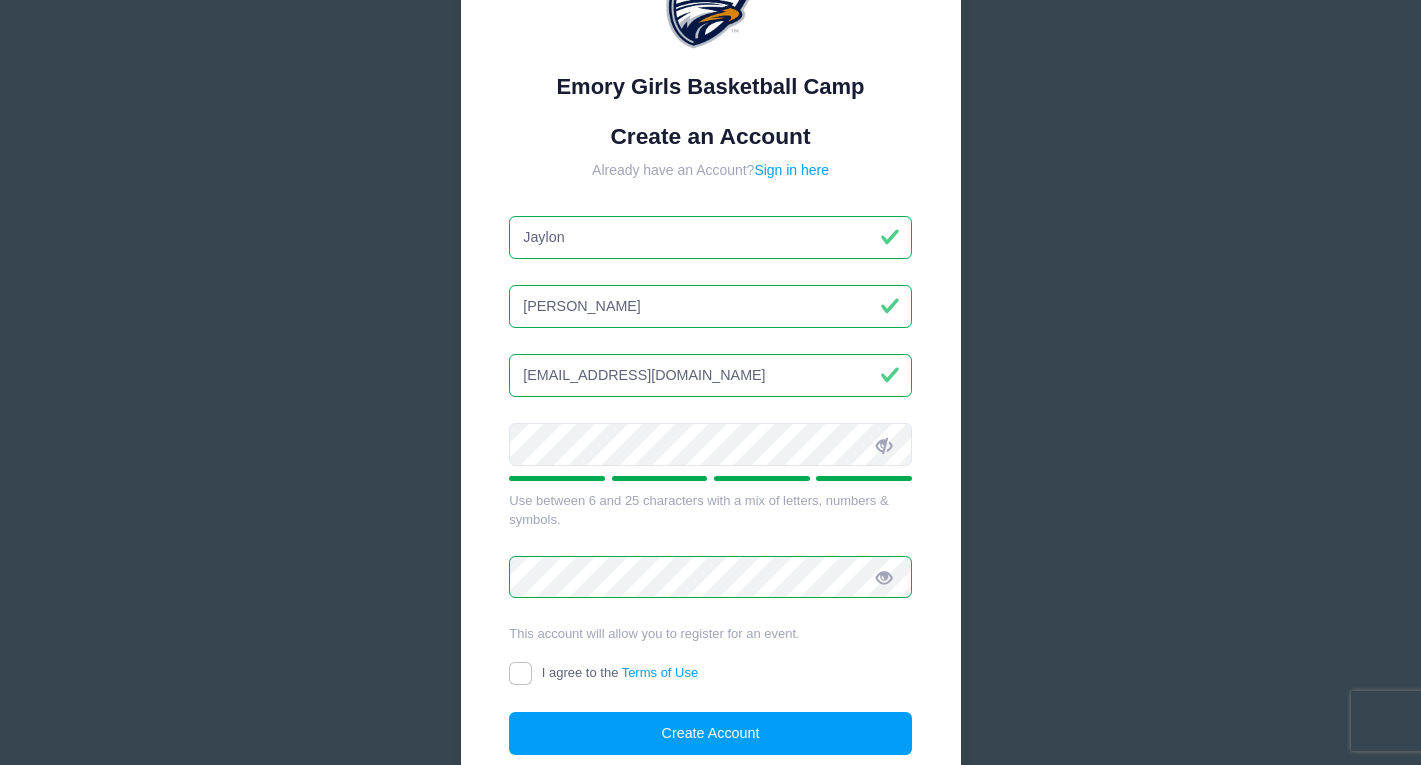 click at bounding box center (884, 578) 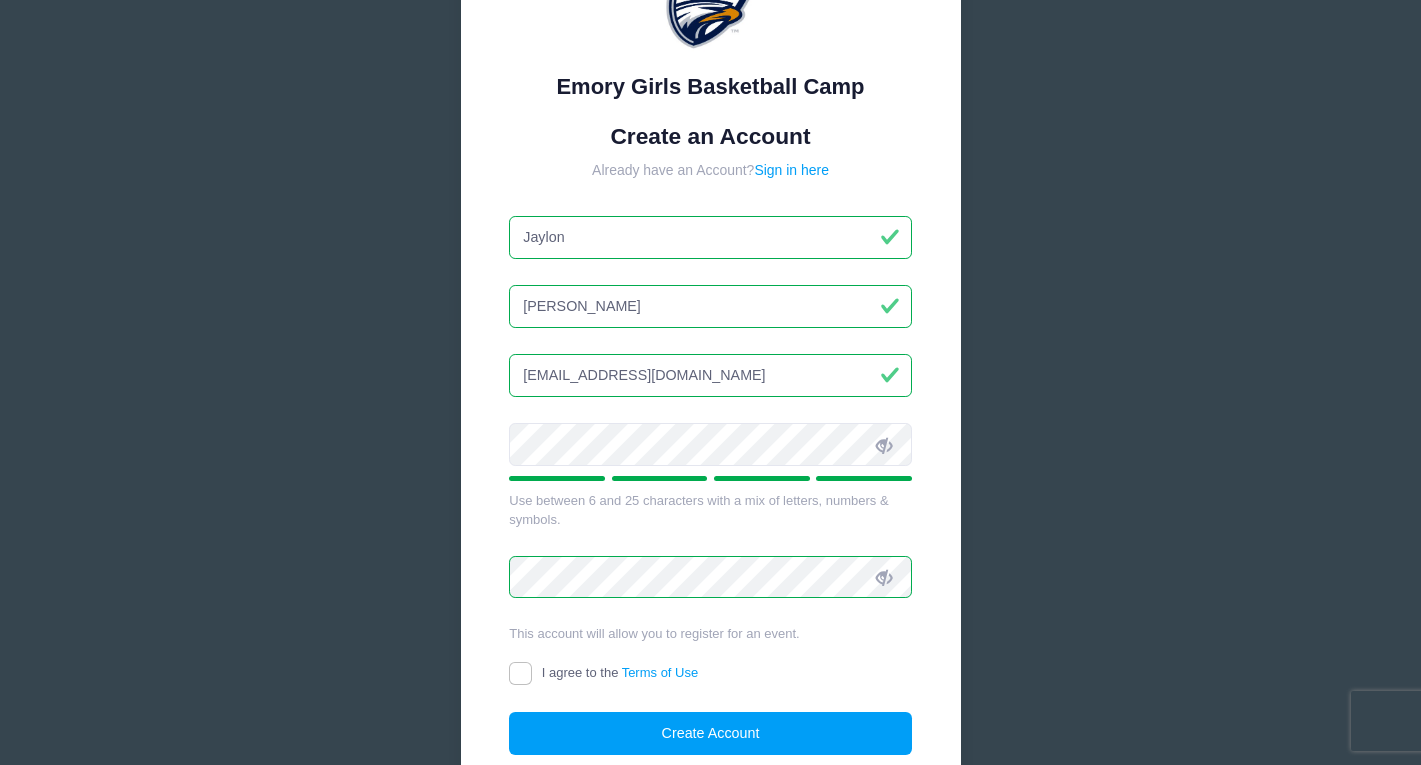 click on "I agree to the
Terms of Use" at bounding box center [520, 673] 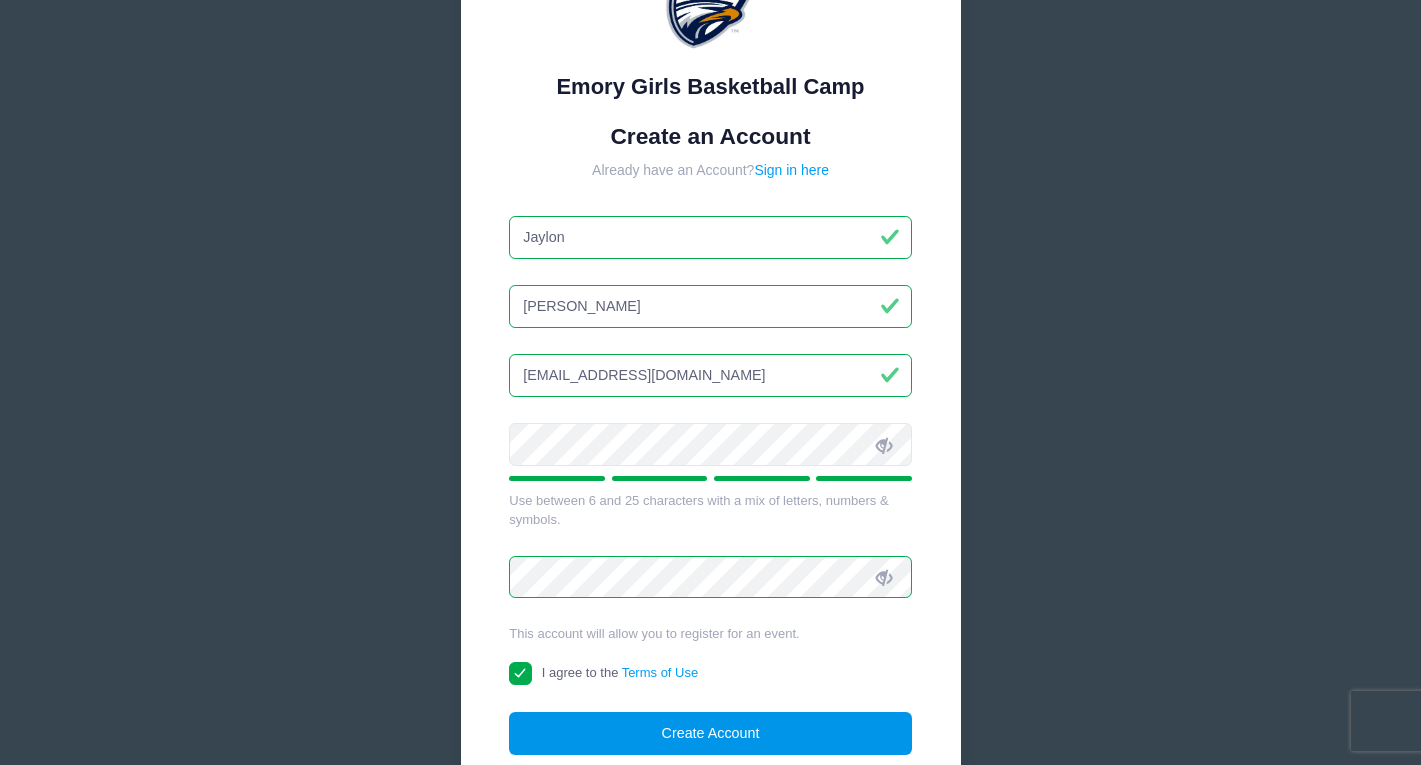 click on "Create Account" at bounding box center [710, 733] 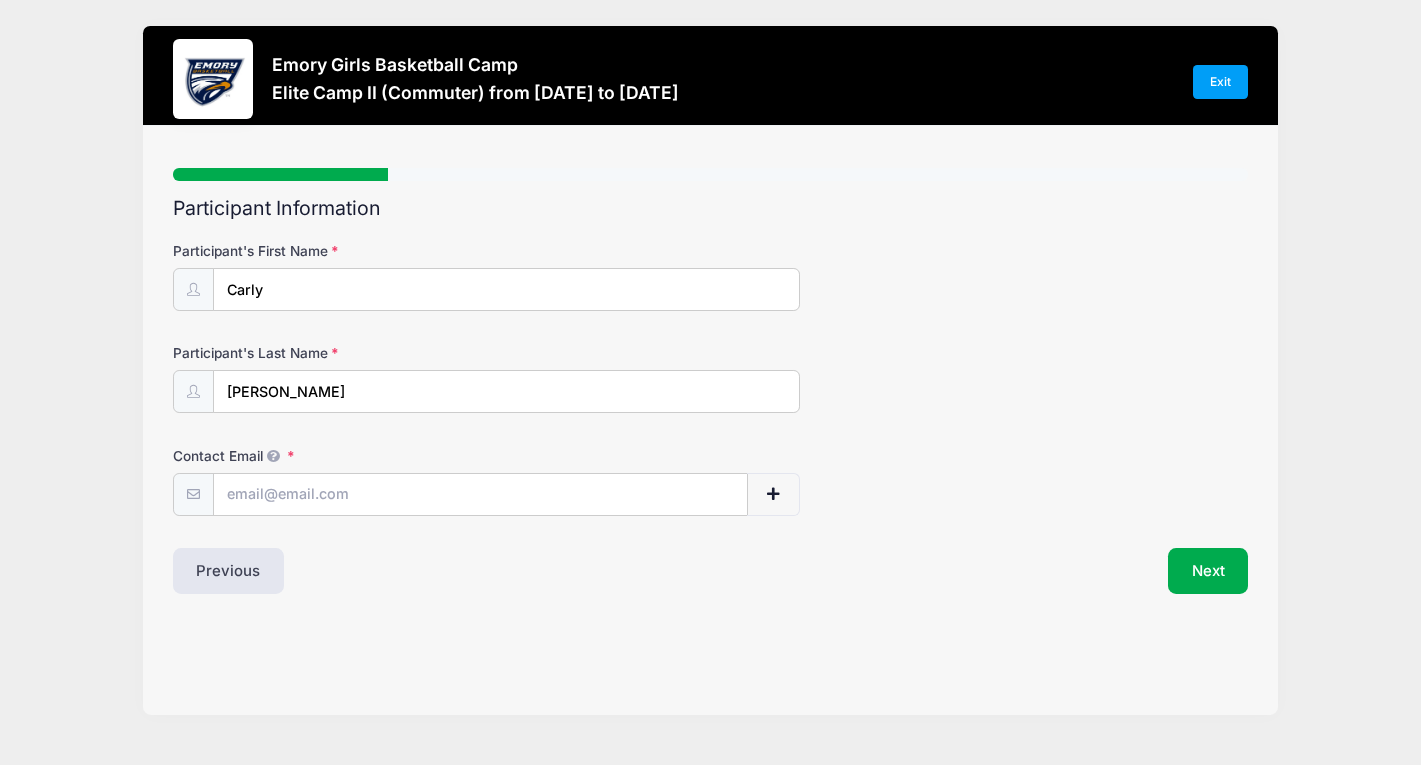scroll, scrollTop: 0, scrollLeft: 0, axis: both 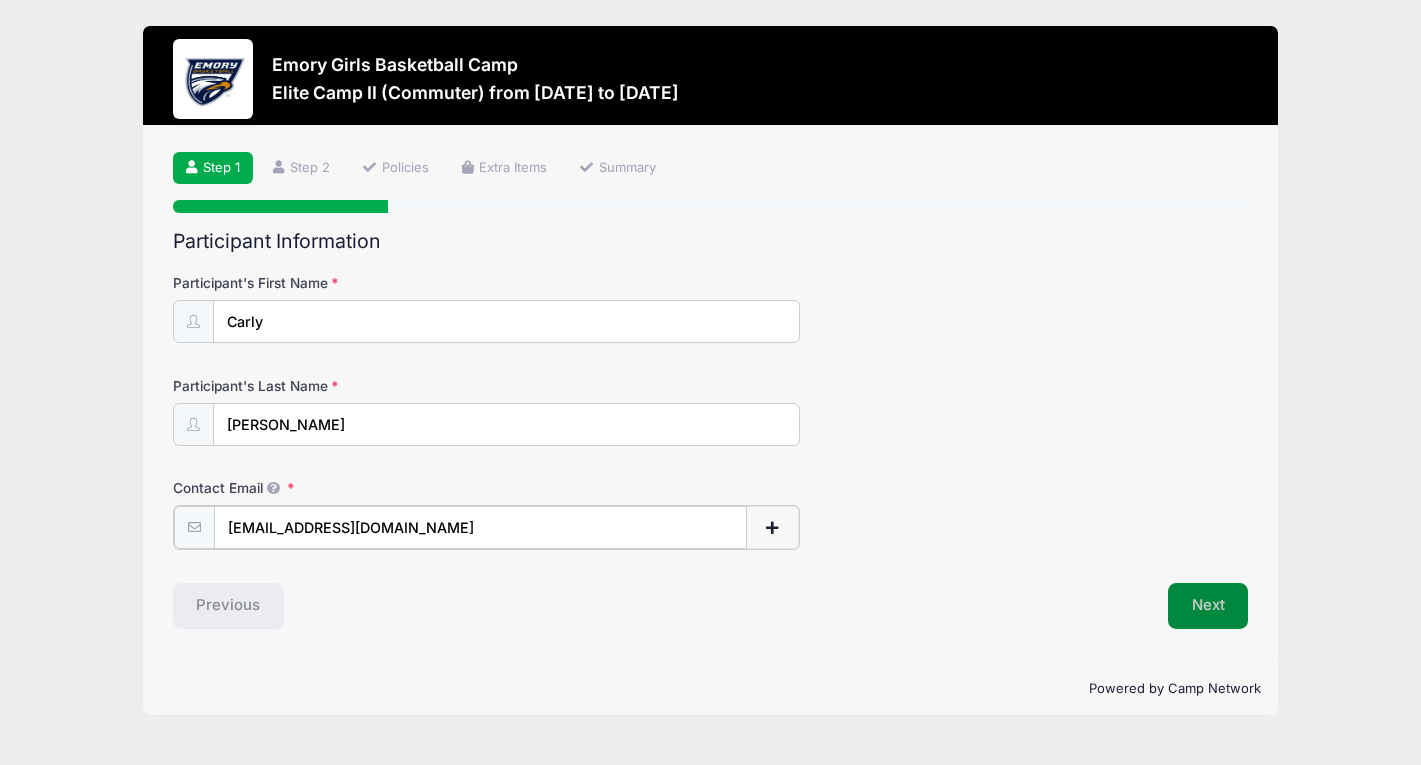 type on "[EMAIL_ADDRESS][DOMAIN_NAME]" 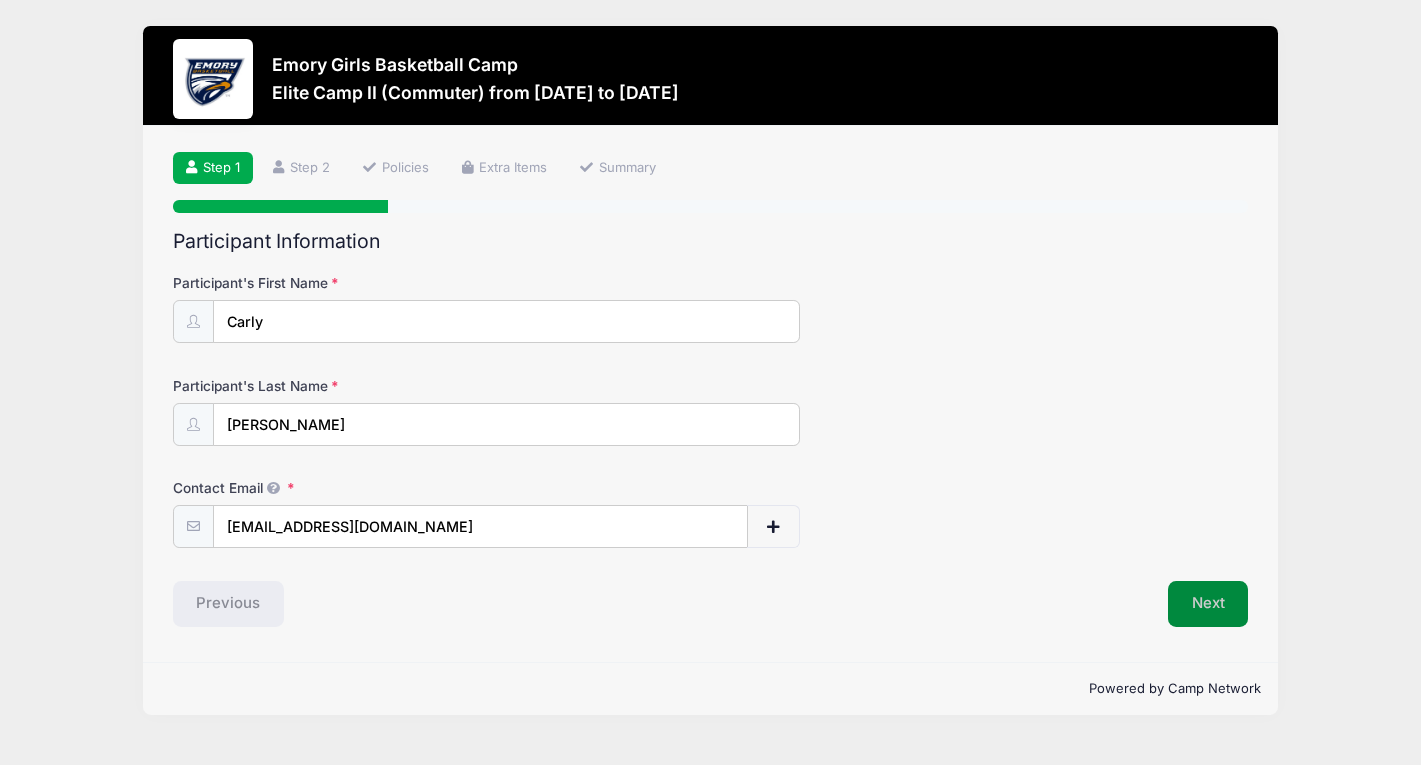 click on "Next" at bounding box center [1208, 604] 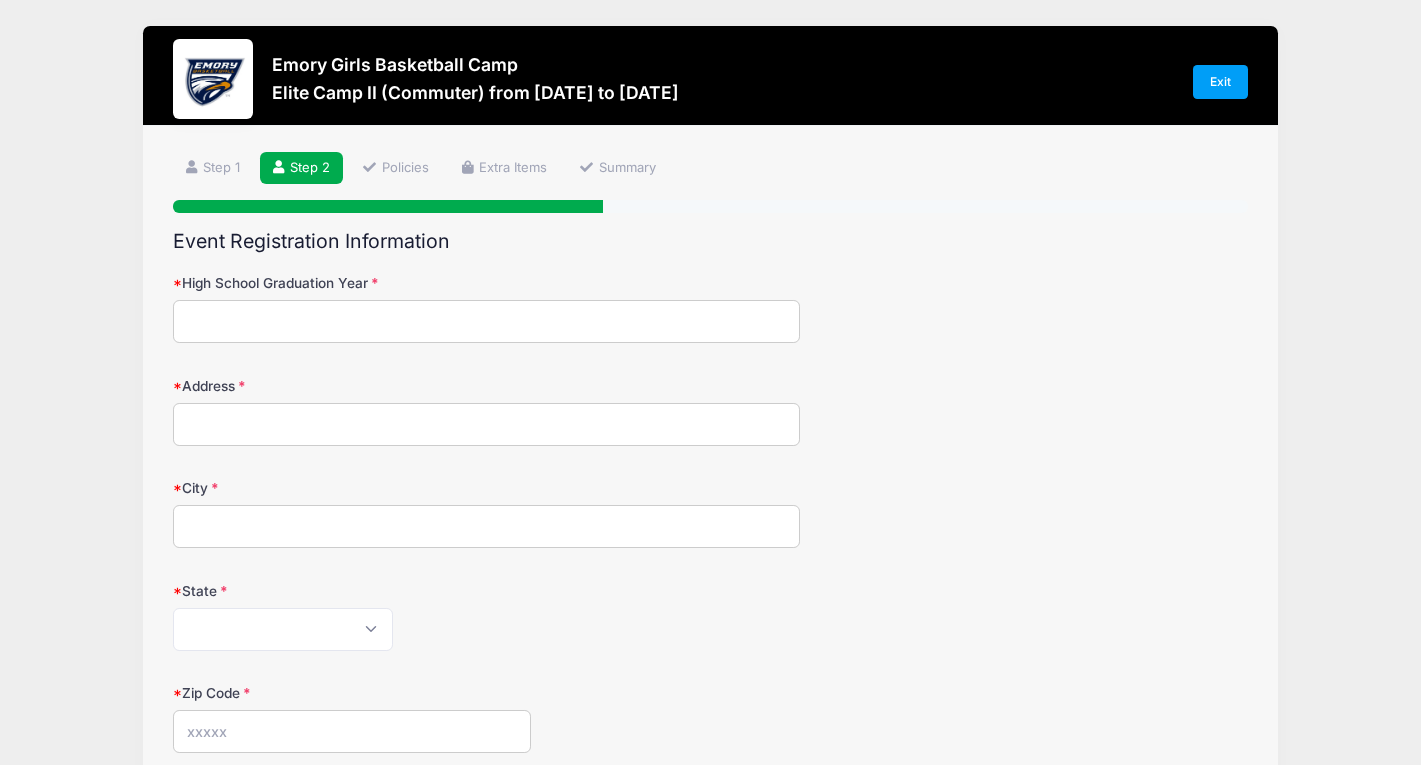 click on "High School Graduation Year" at bounding box center (486, 321) 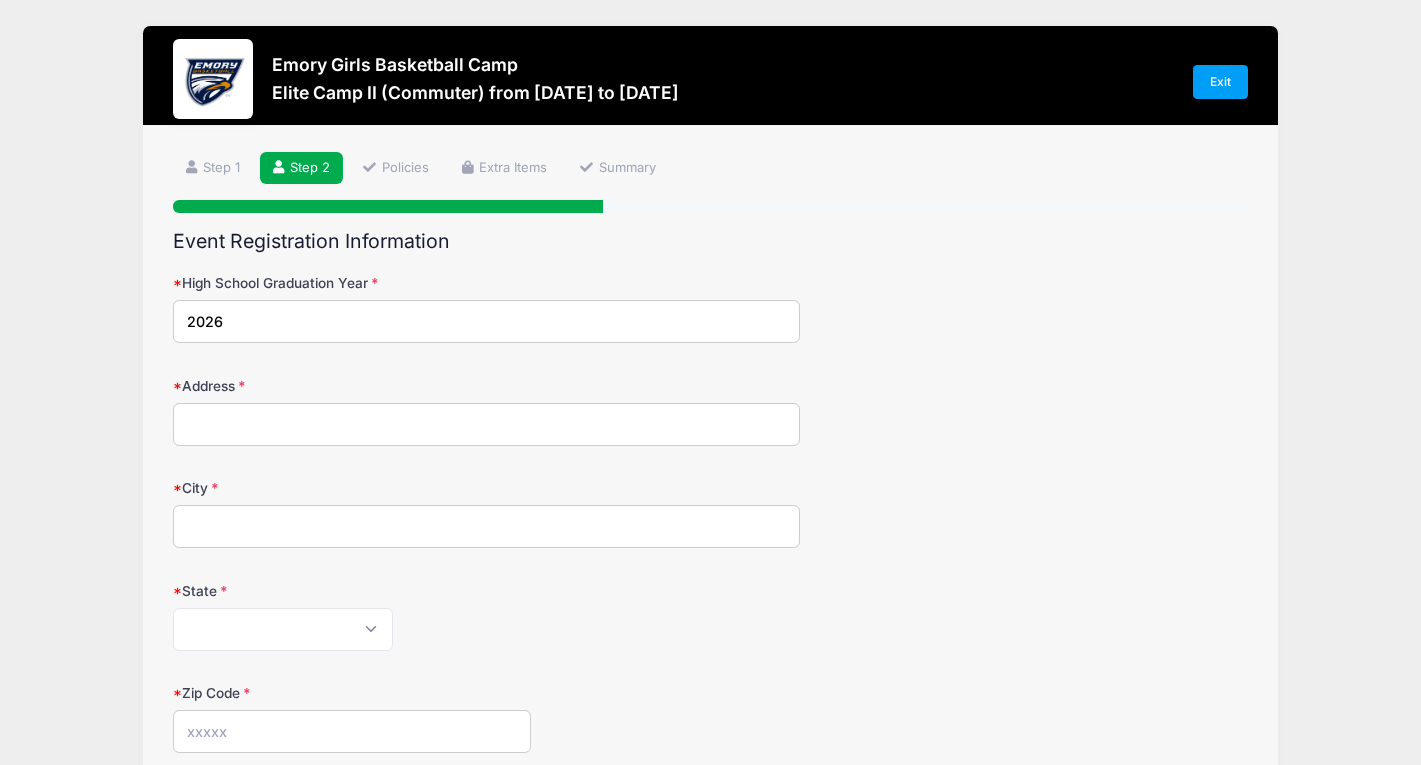 type on "2026" 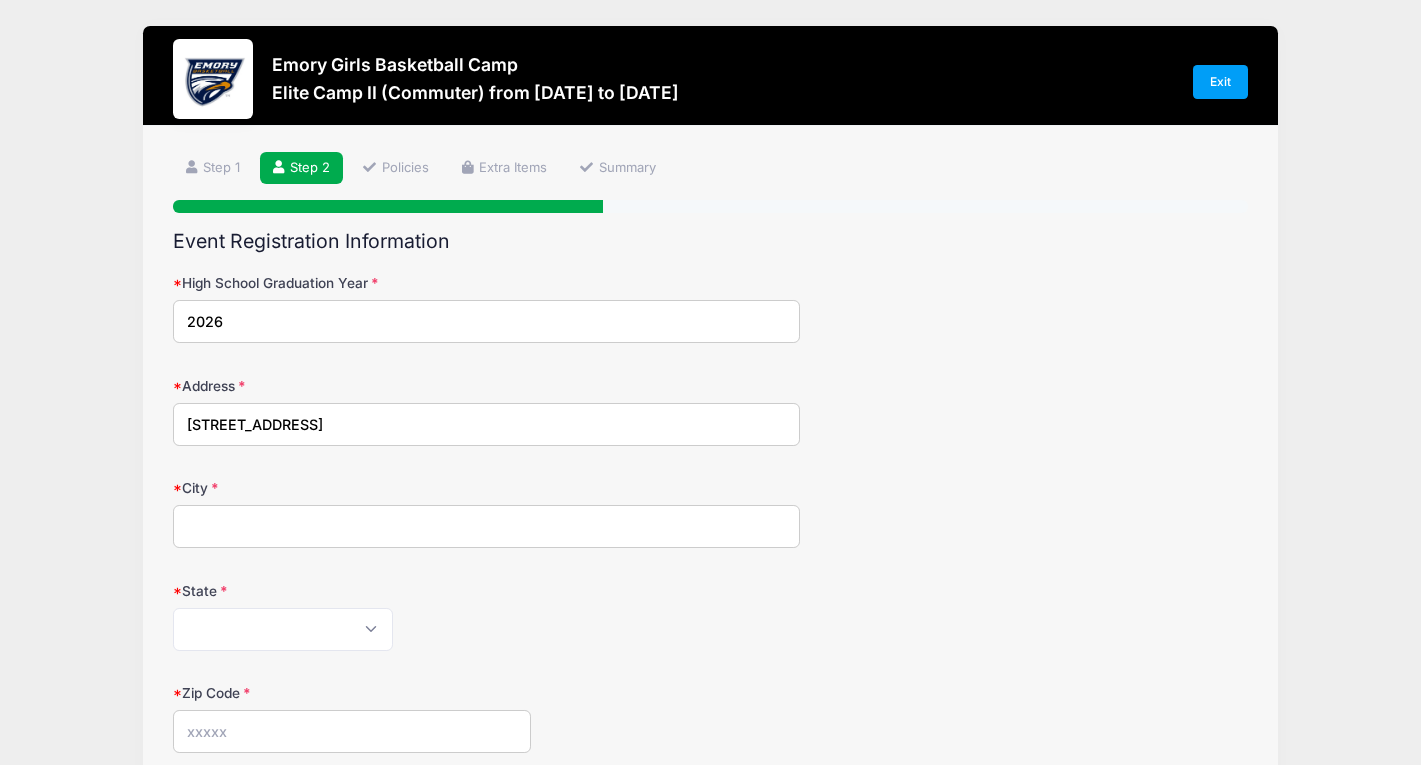 type on "[STREET_ADDRESS]" 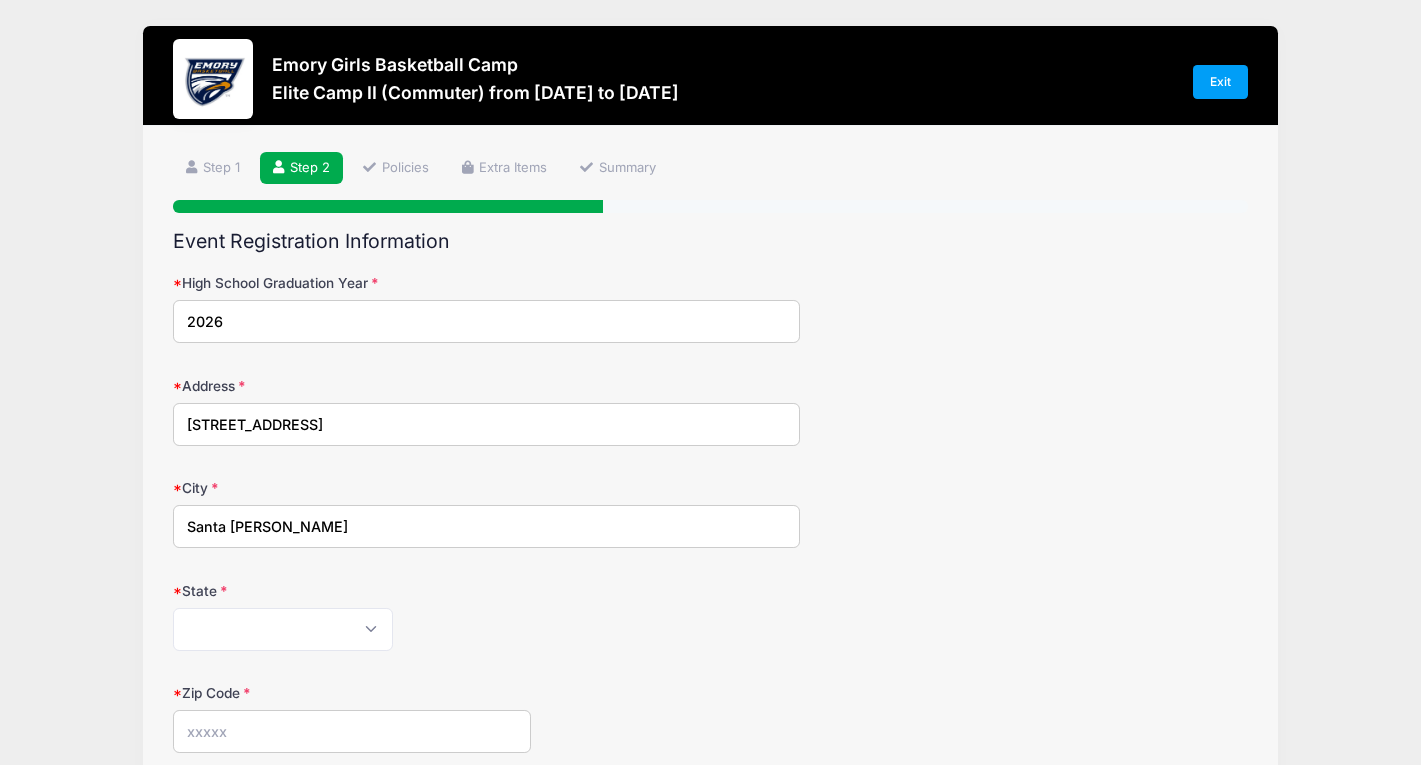 type on "Santa [PERSON_NAME]" 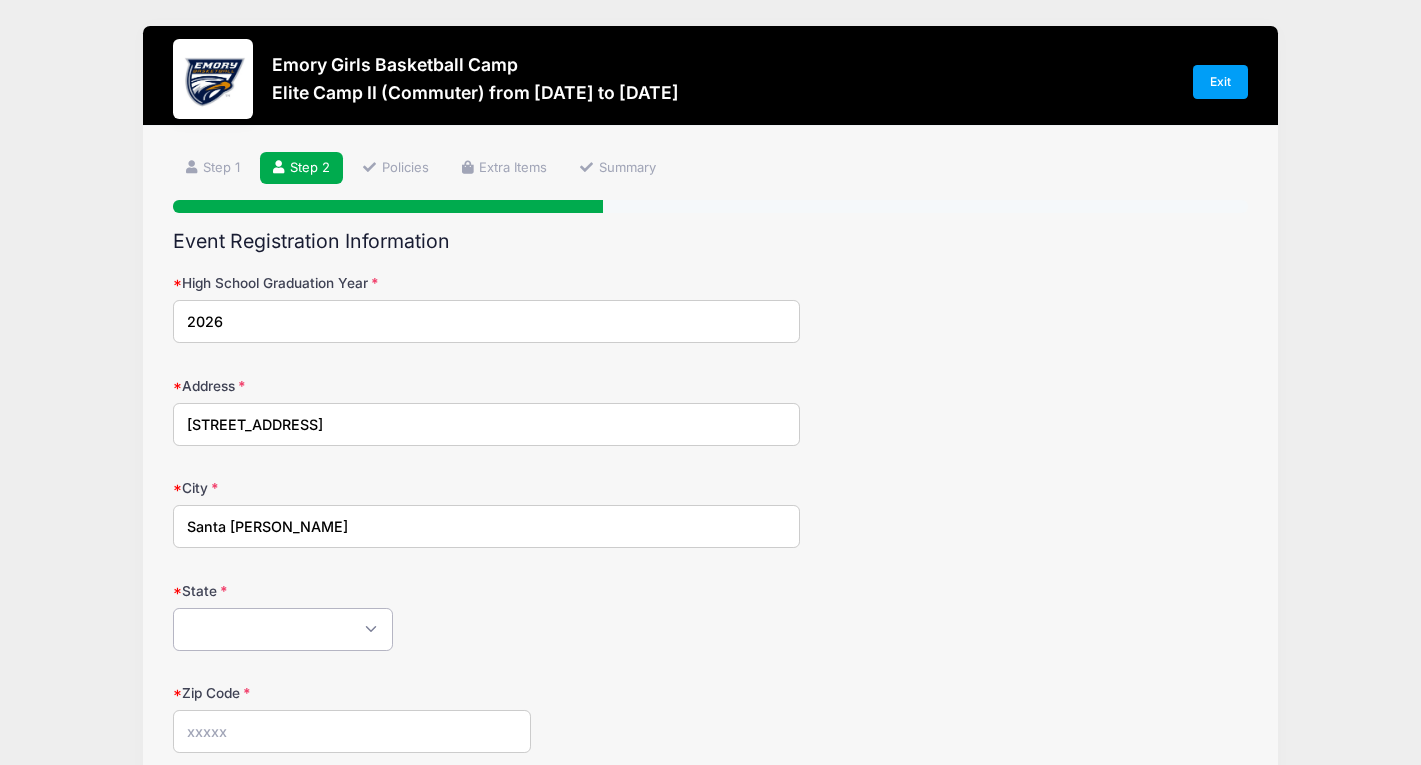 select on "CA" 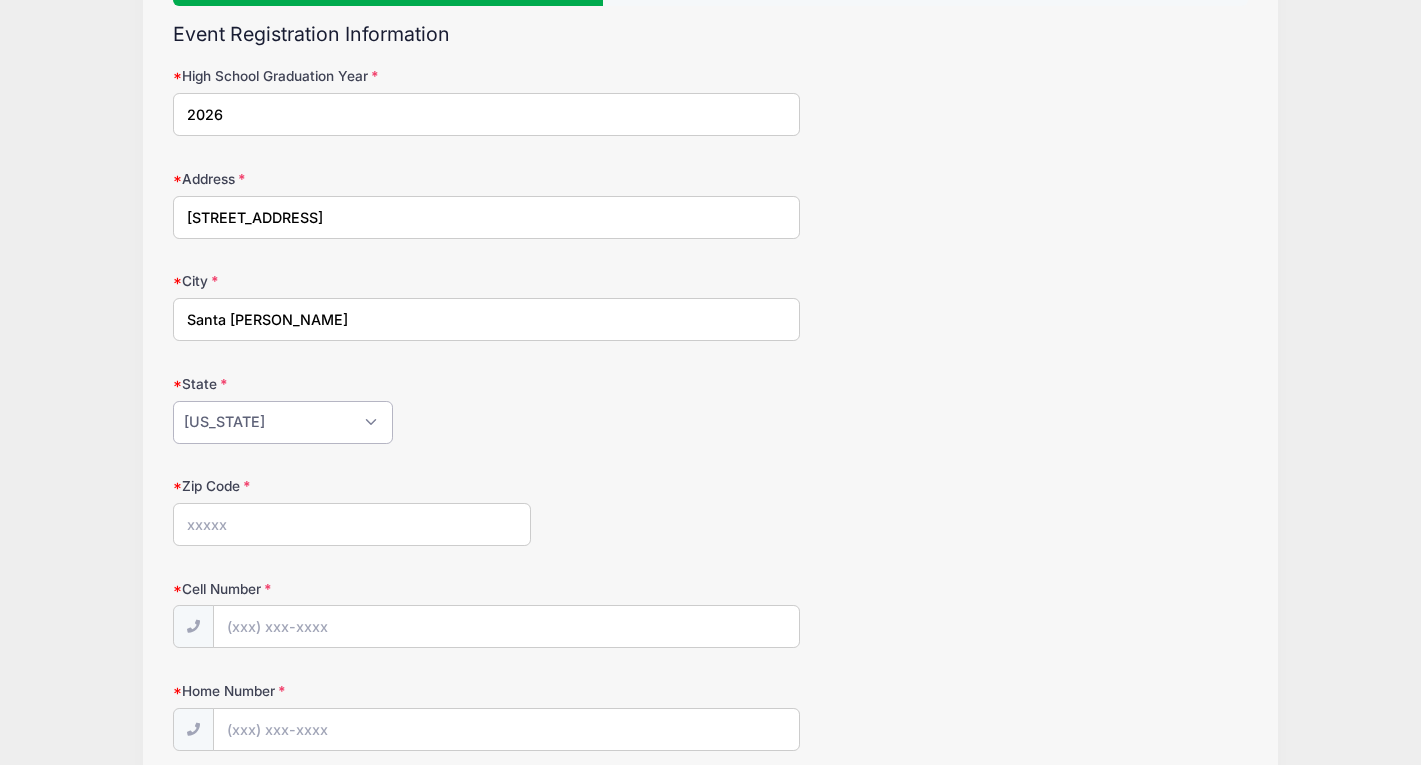 scroll, scrollTop: 244, scrollLeft: 0, axis: vertical 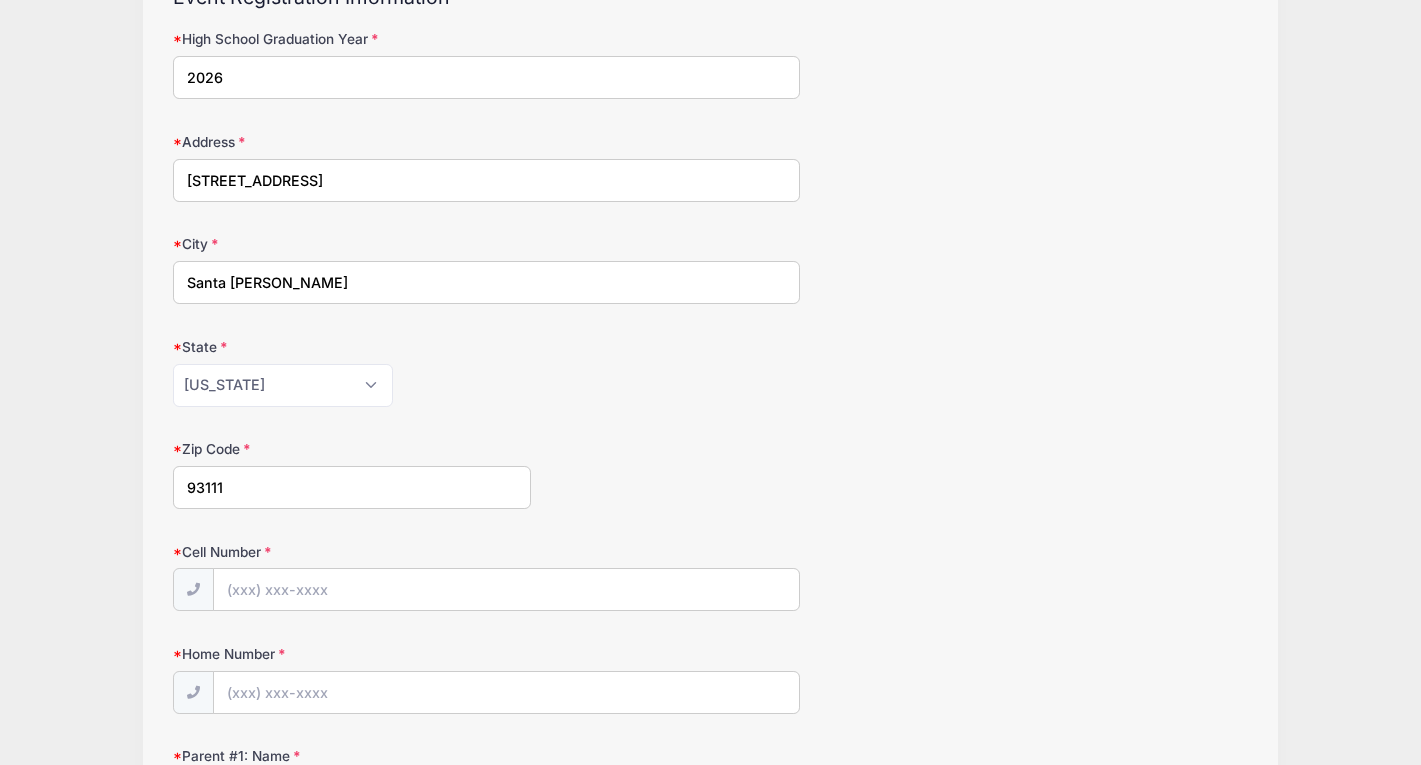 type on "93111" 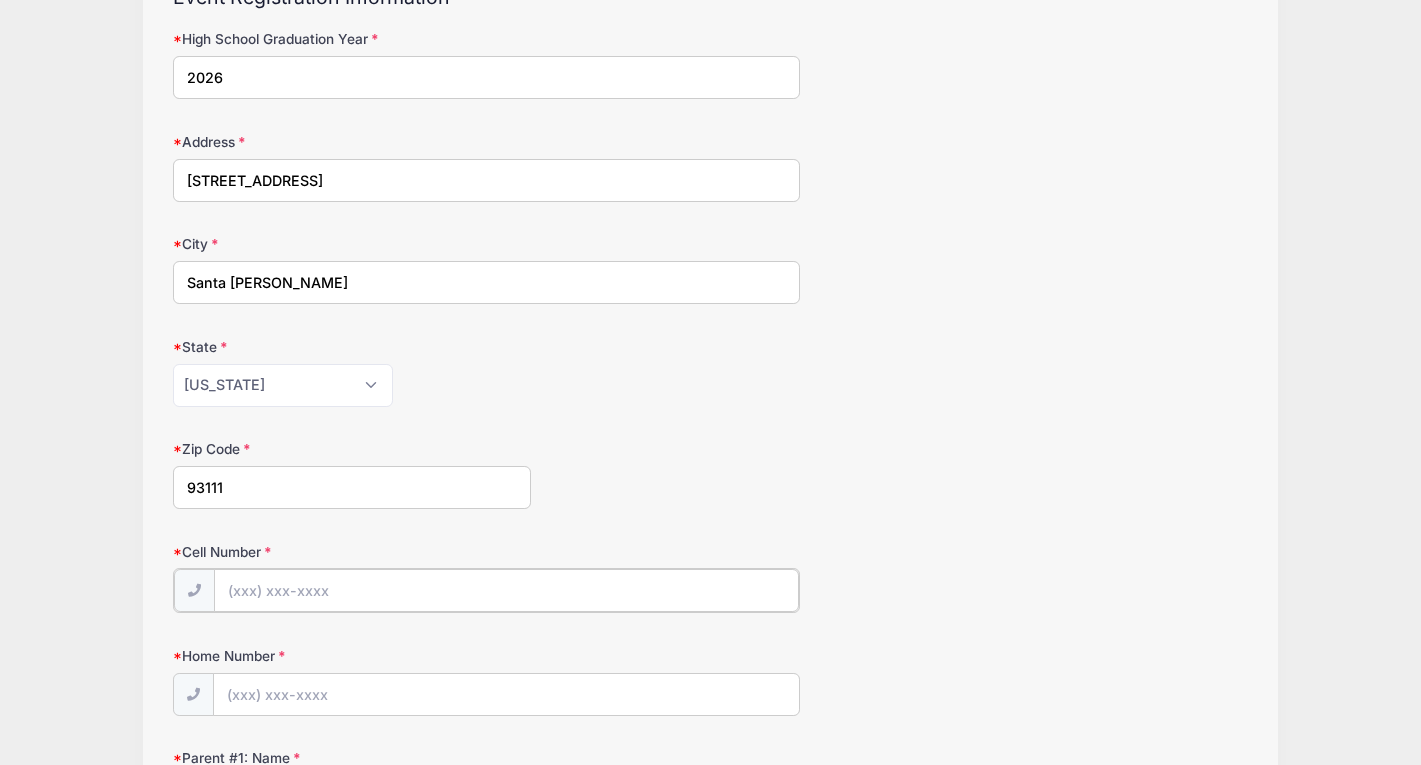 click on "Cell Number" at bounding box center [506, 590] 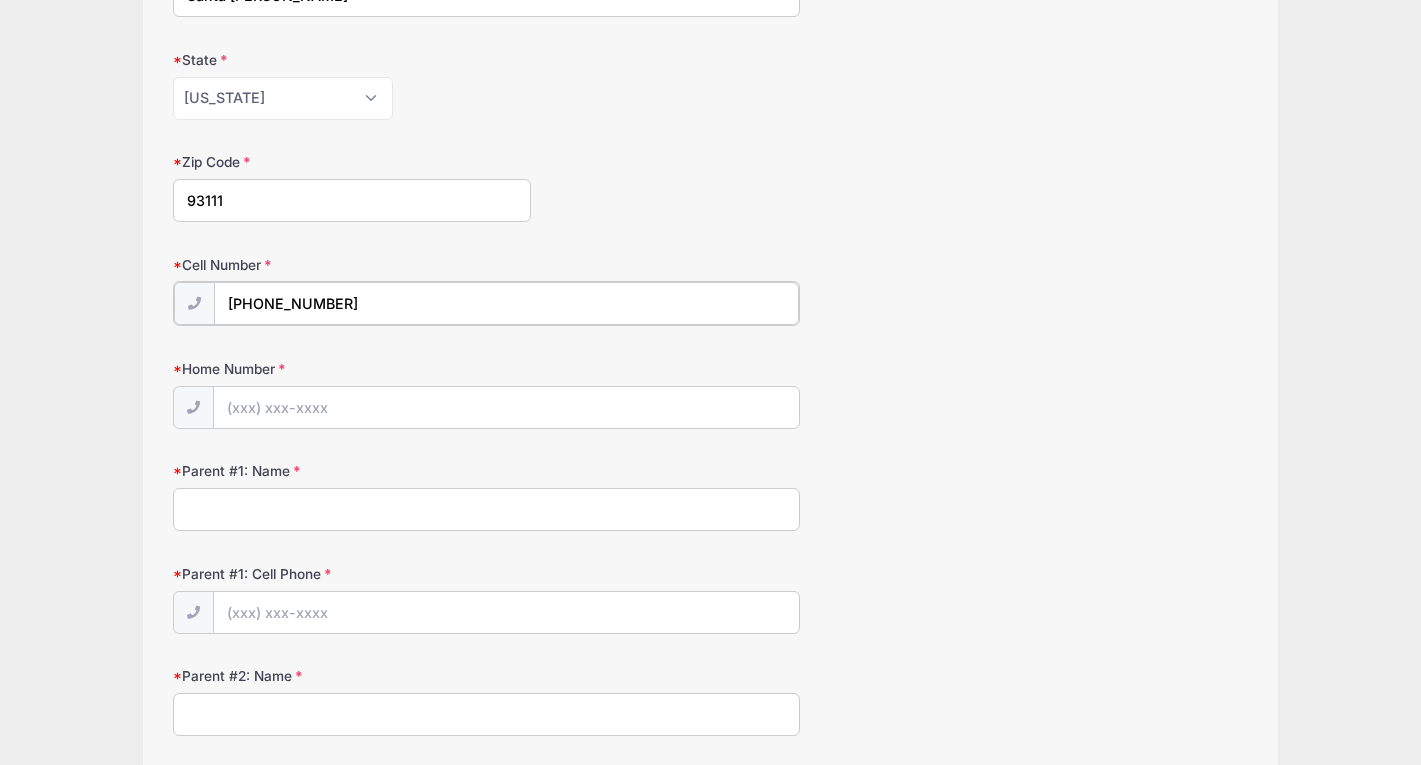 scroll, scrollTop: 553, scrollLeft: 0, axis: vertical 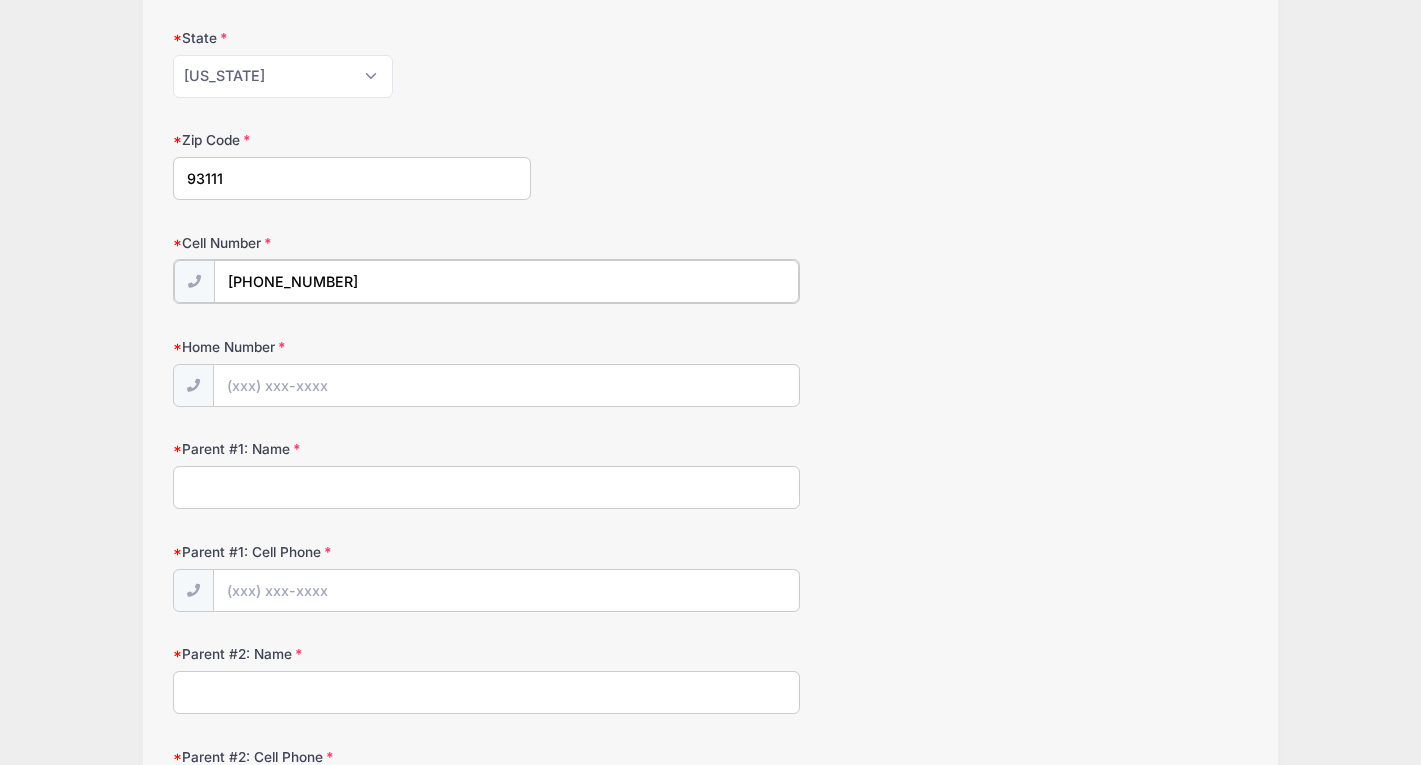 type on "[PHONE_NUMBER]" 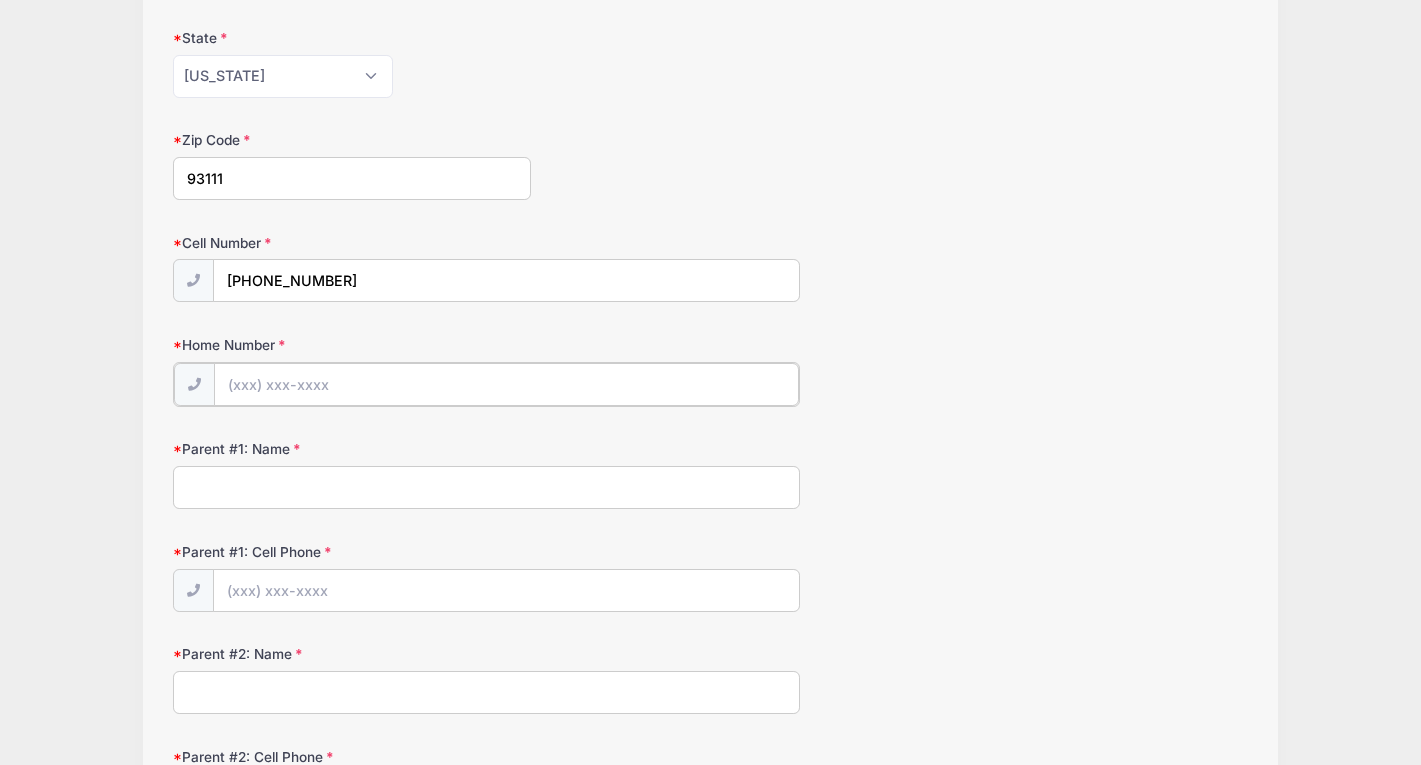 click on "Home Number" at bounding box center (506, 384) 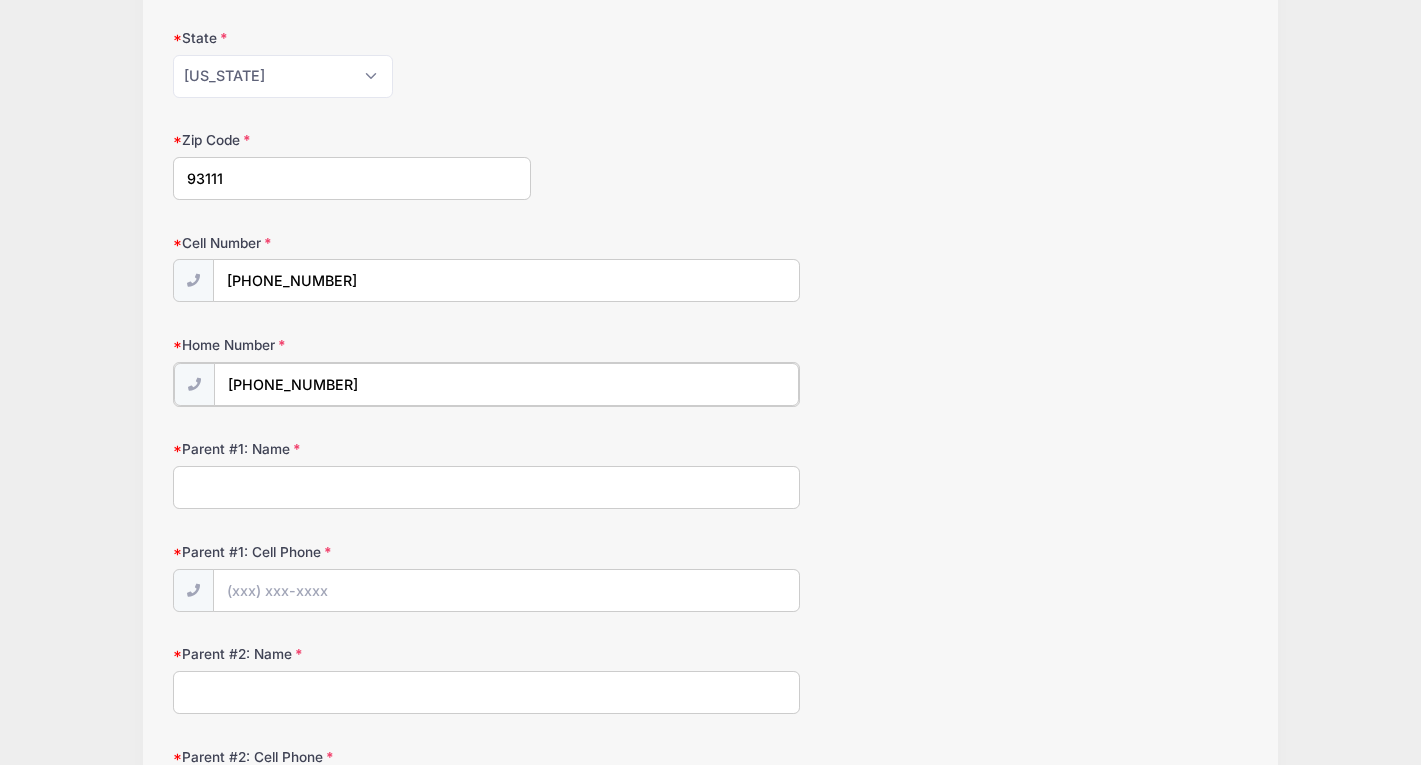 type on "[PHONE_NUMBER]" 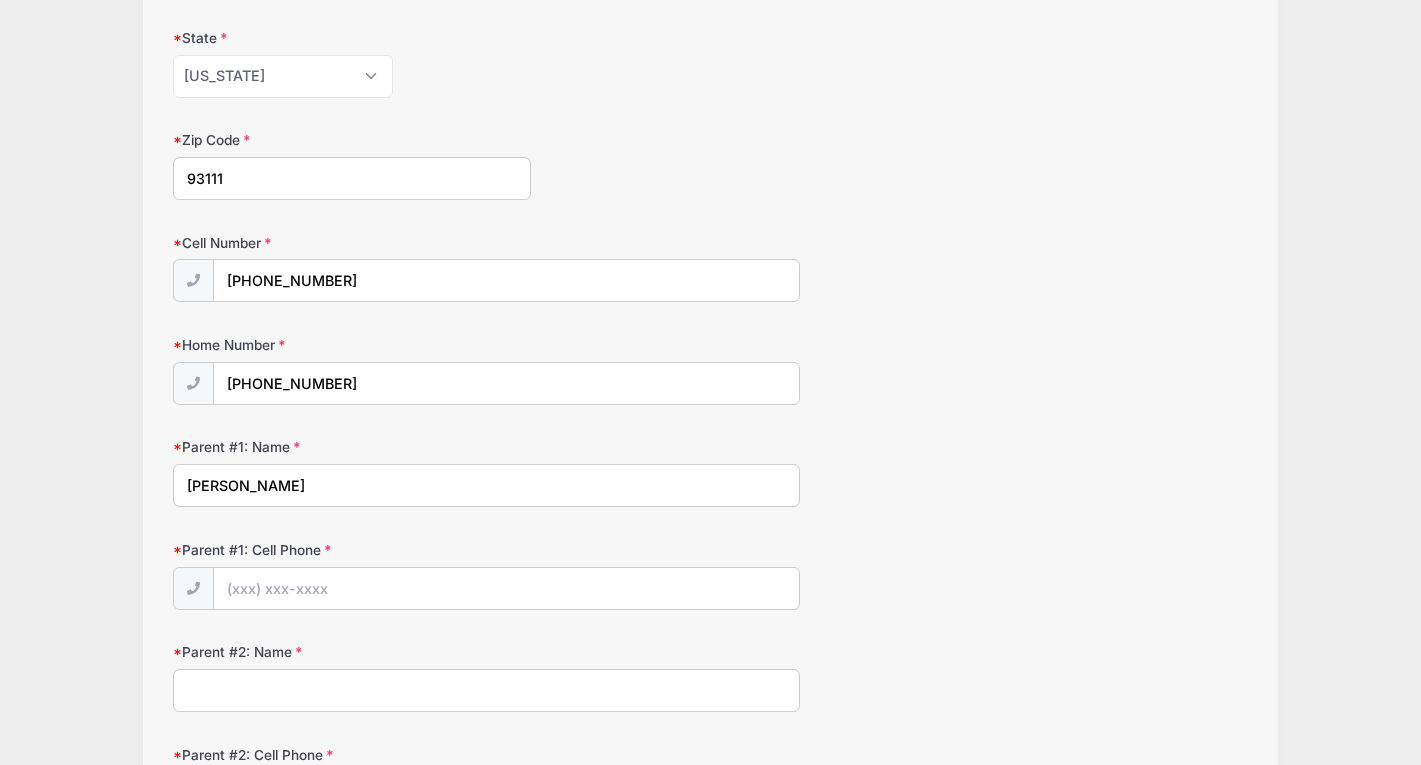 type on "[PERSON_NAME]" 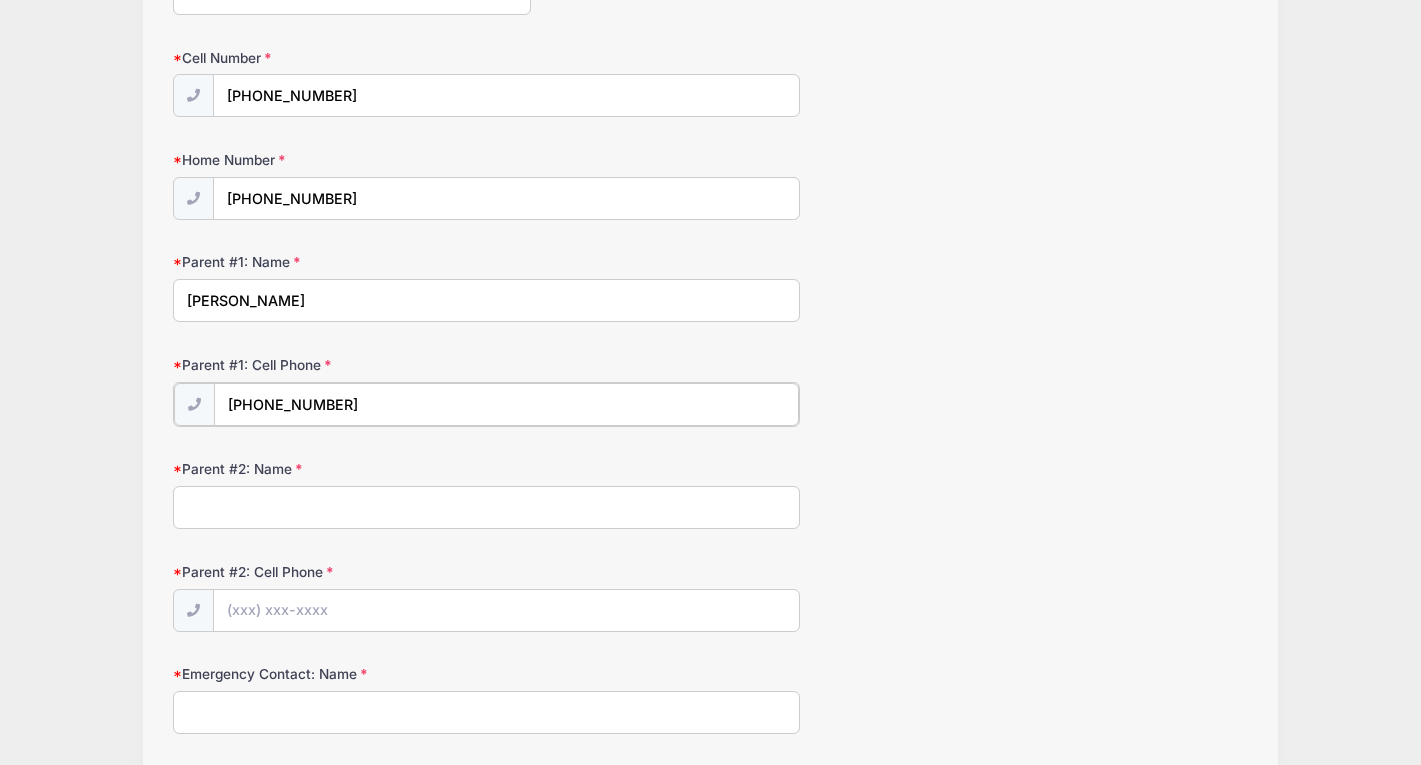 scroll, scrollTop: 754, scrollLeft: 0, axis: vertical 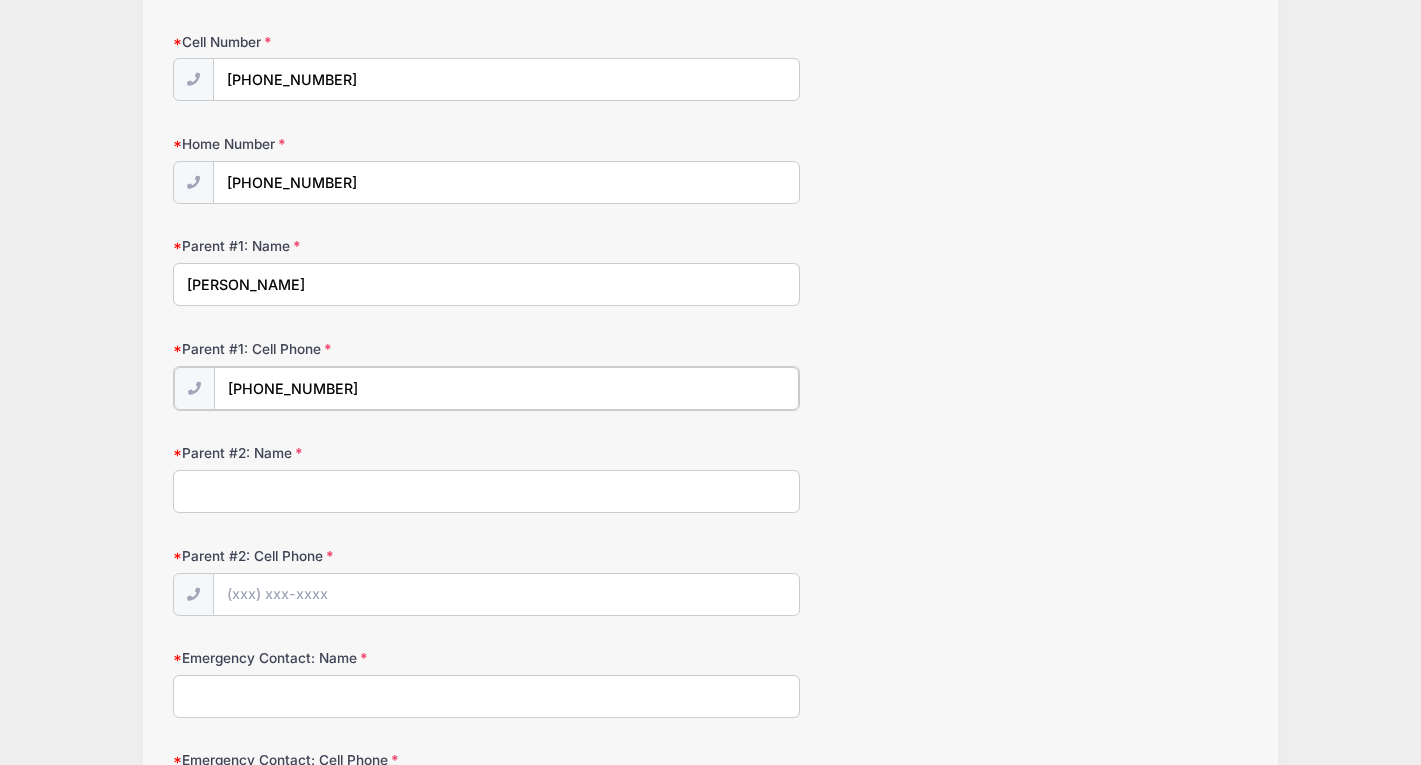 type on "[PHONE_NUMBER]" 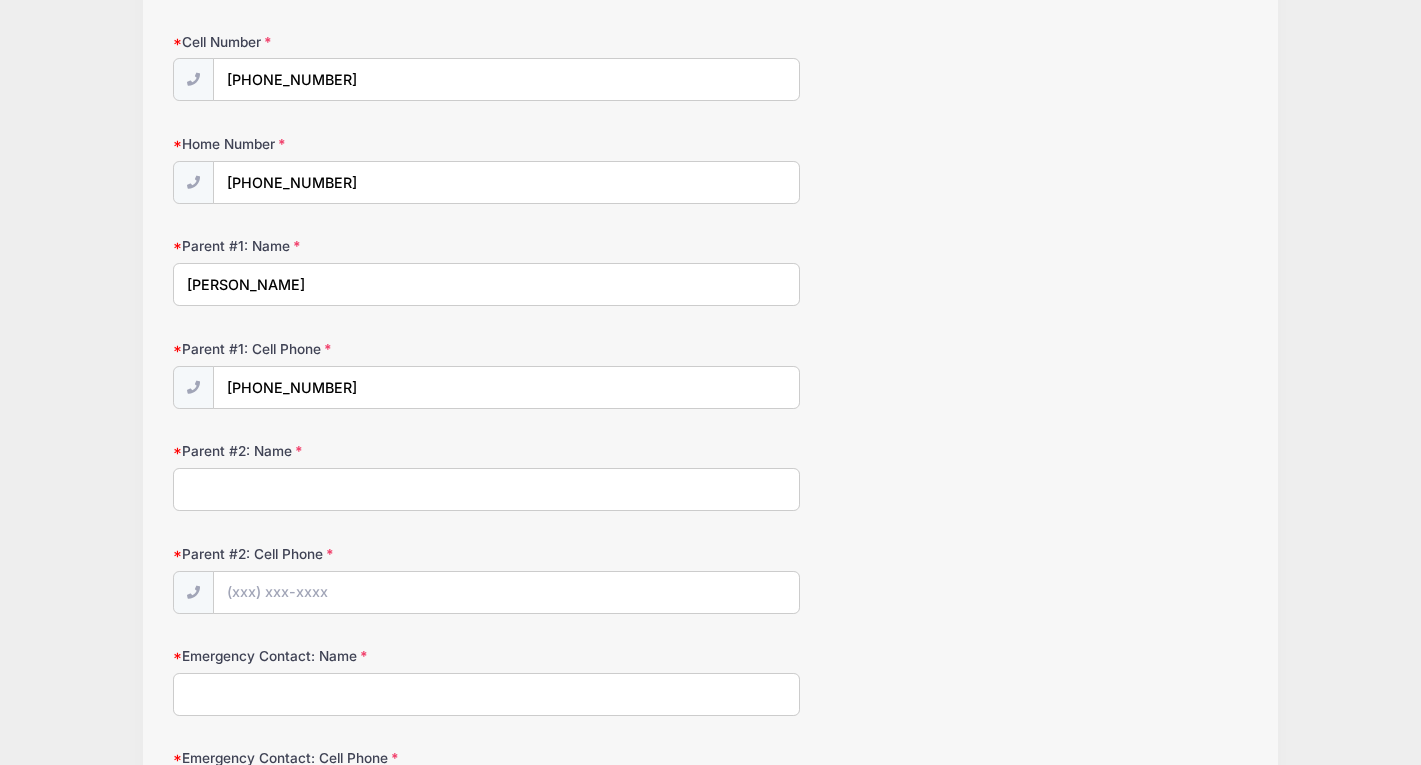 type on "j" 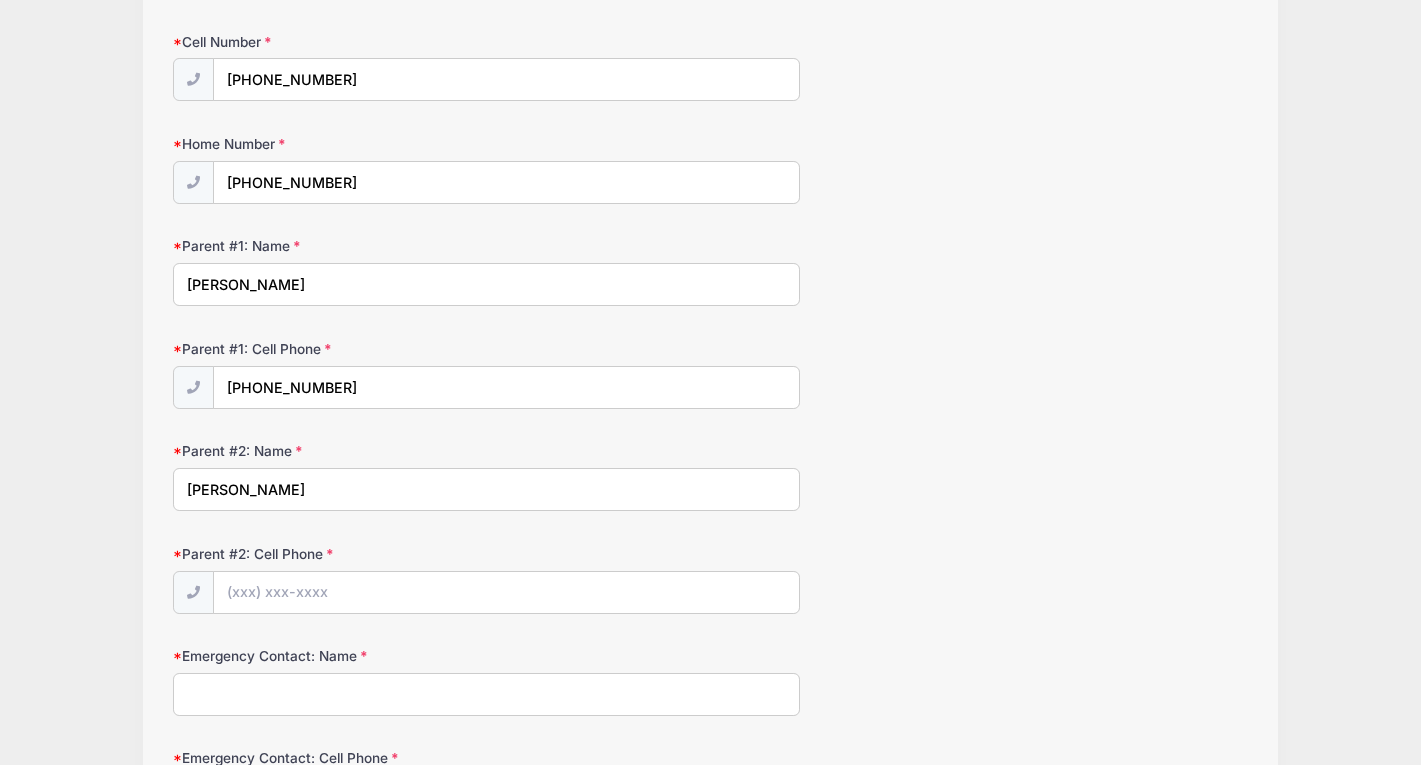 type on "[PERSON_NAME]" 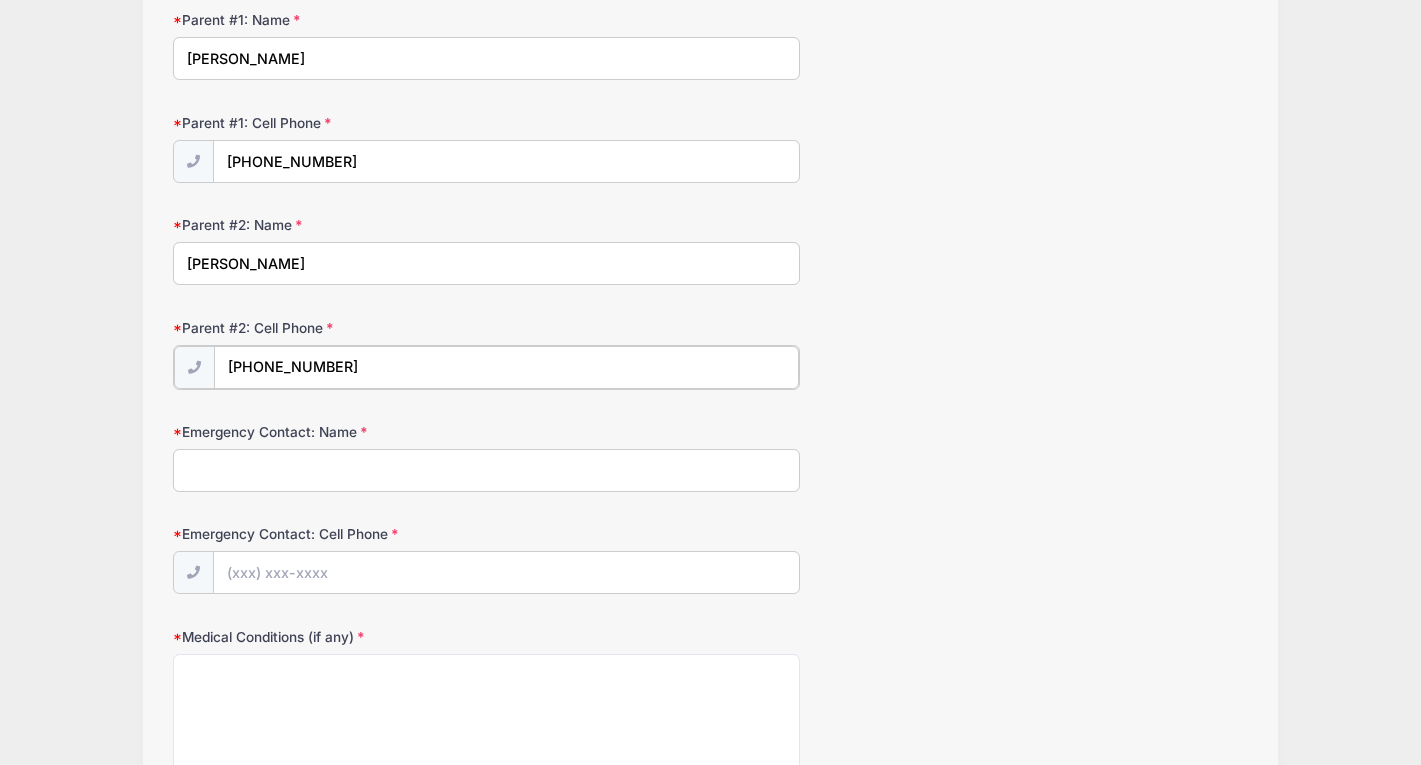 scroll, scrollTop: 999, scrollLeft: 0, axis: vertical 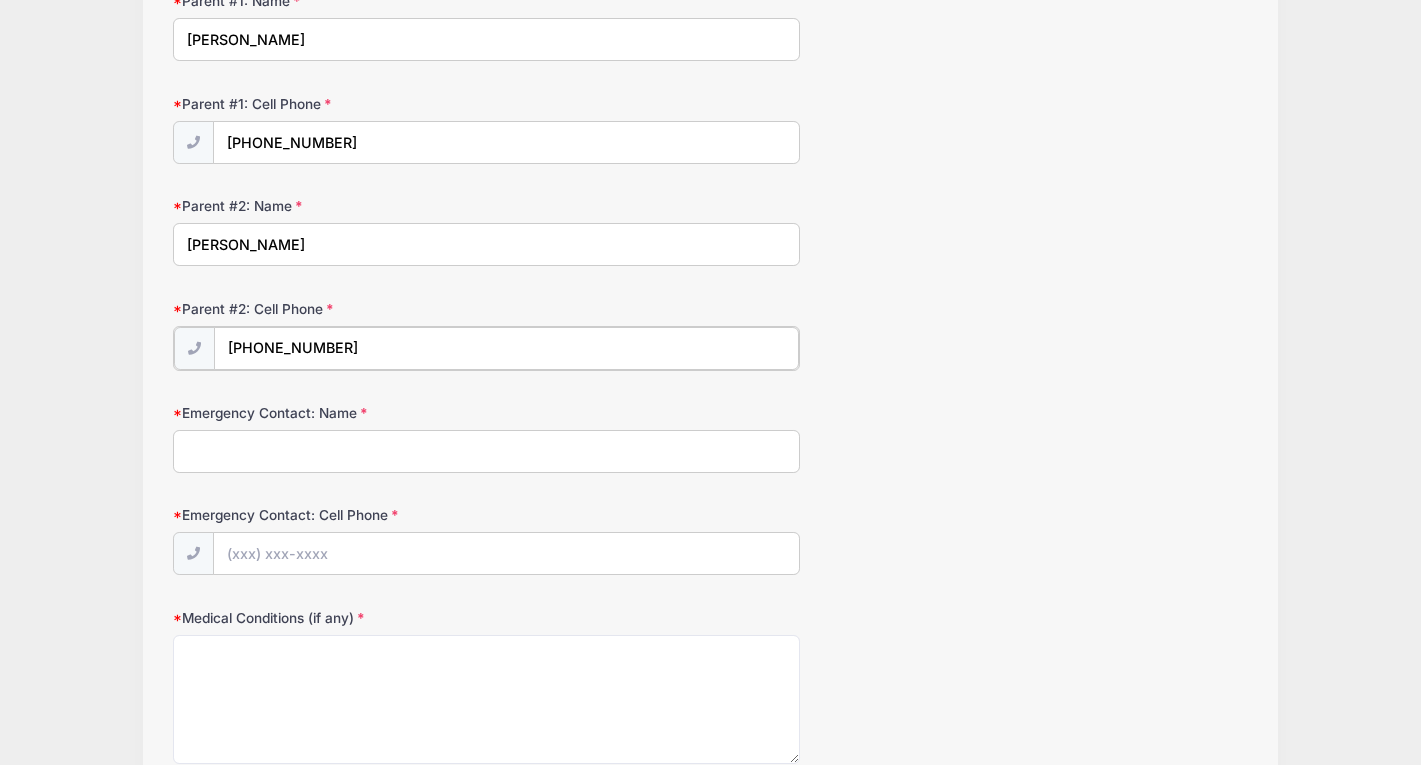 type on "[PHONE_NUMBER]" 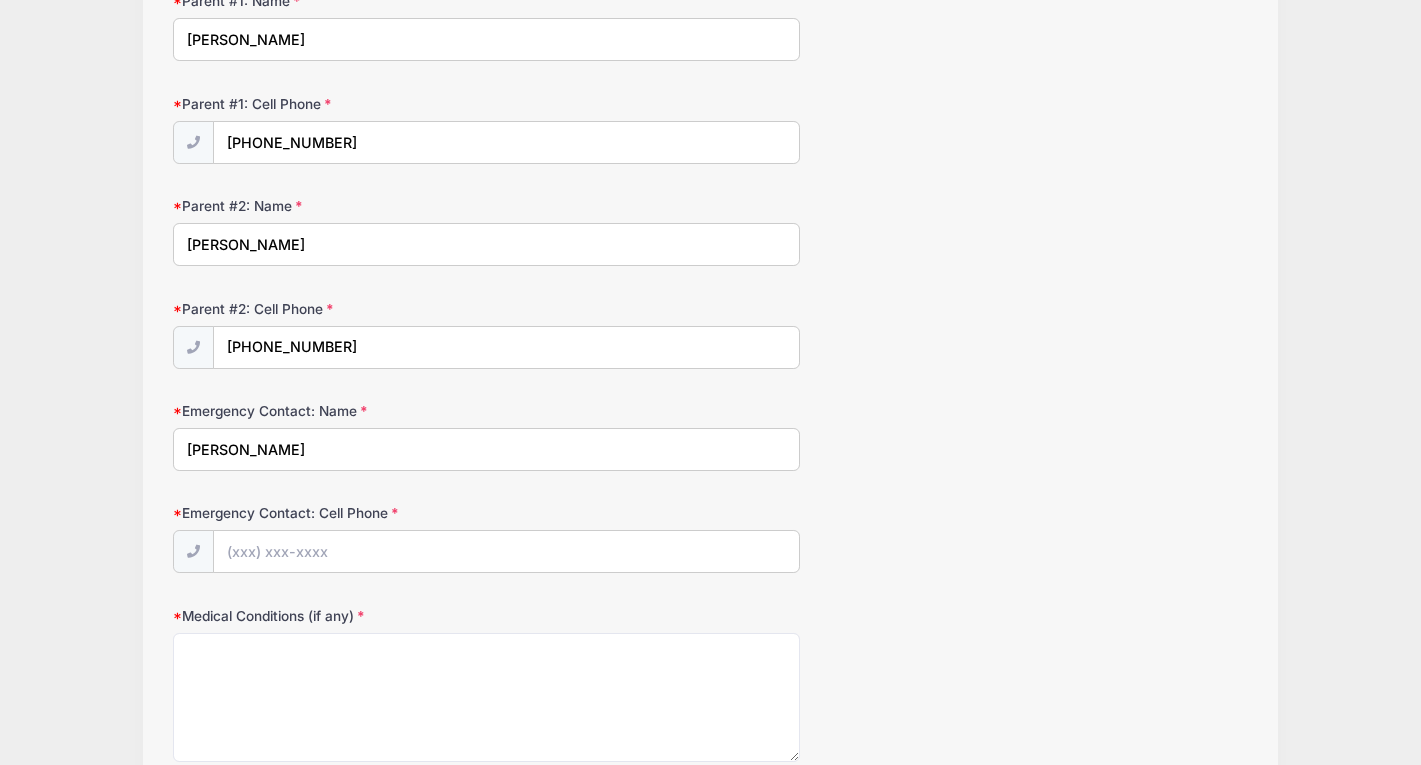 type on "[PERSON_NAME]" 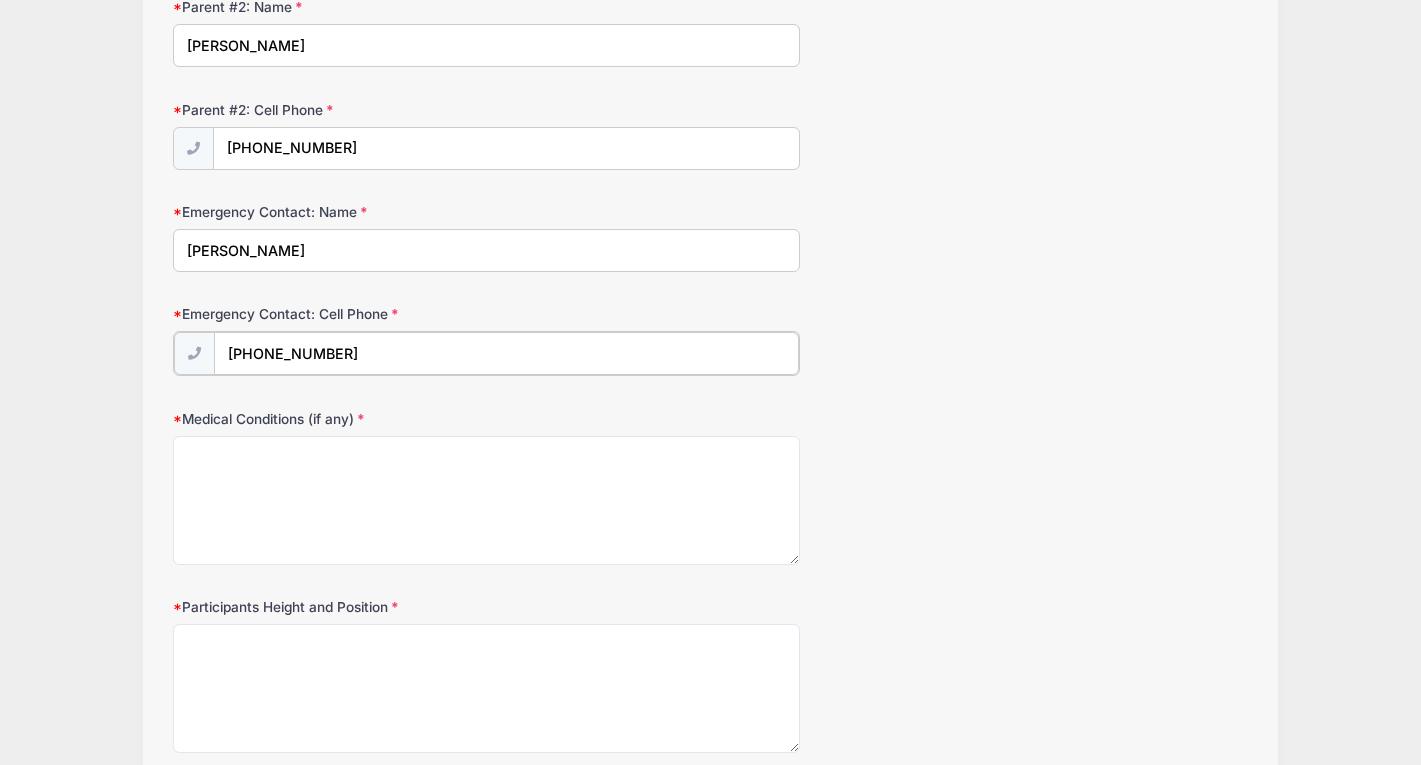 scroll, scrollTop: 1201, scrollLeft: 0, axis: vertical 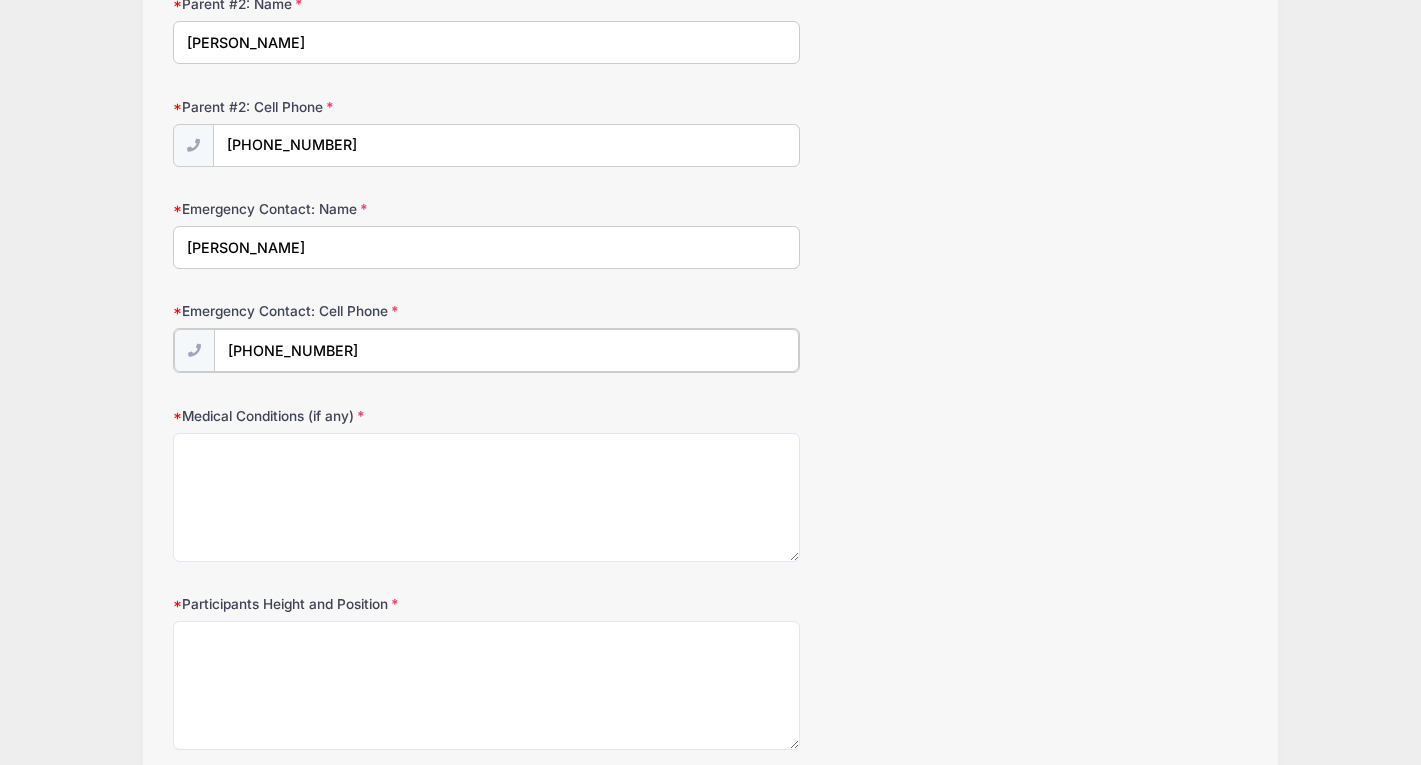 type on "[PHONE_NUMBER]" 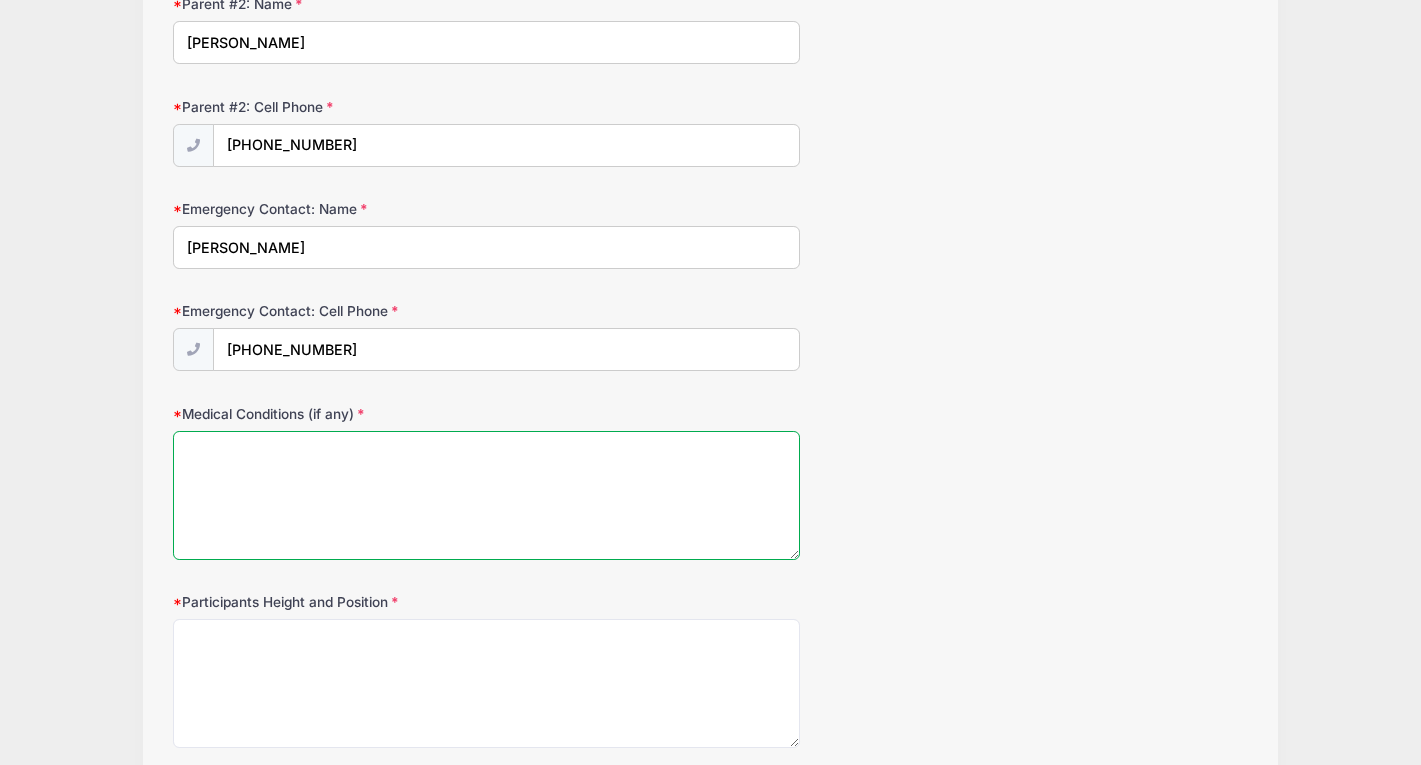 click on "Medical Conditions (if any)" at bounding box center (486, 495) 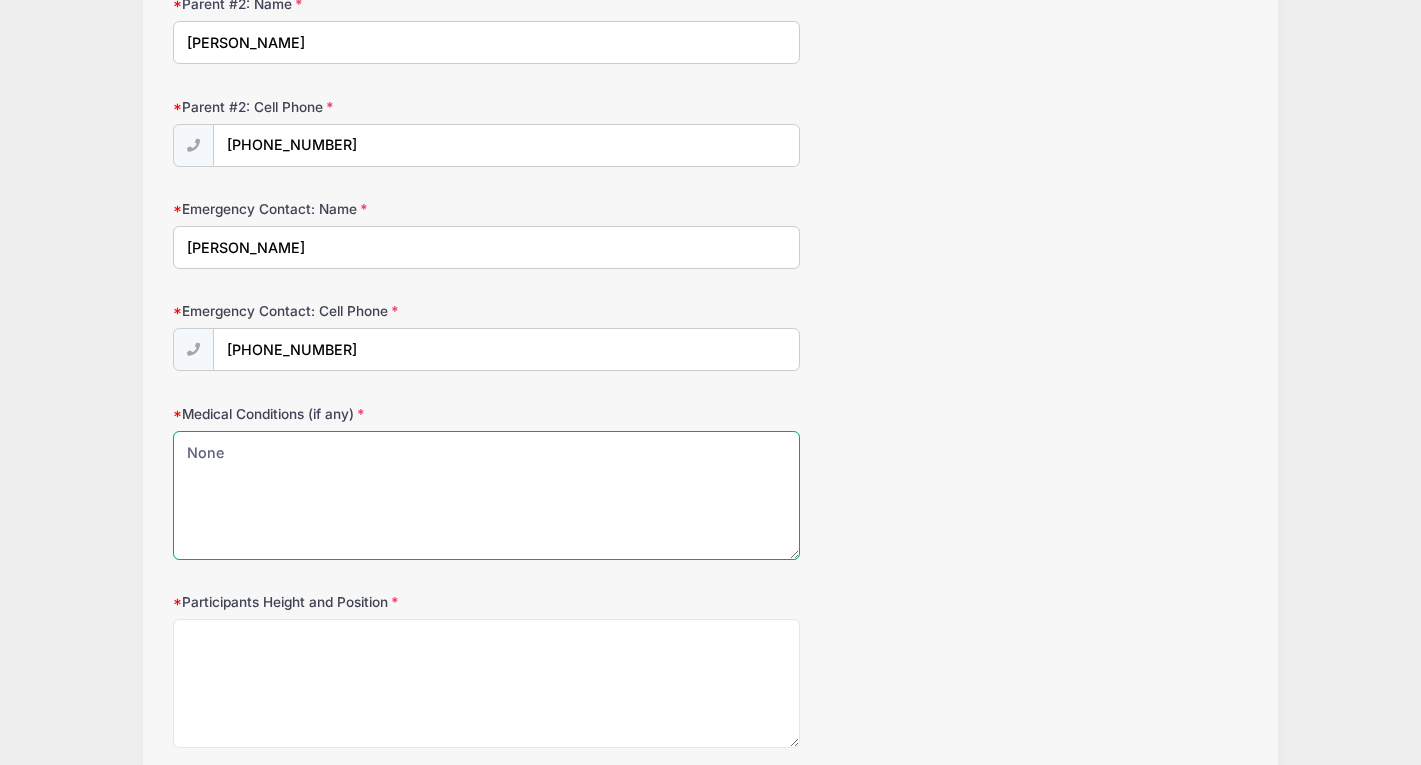 type on "None" 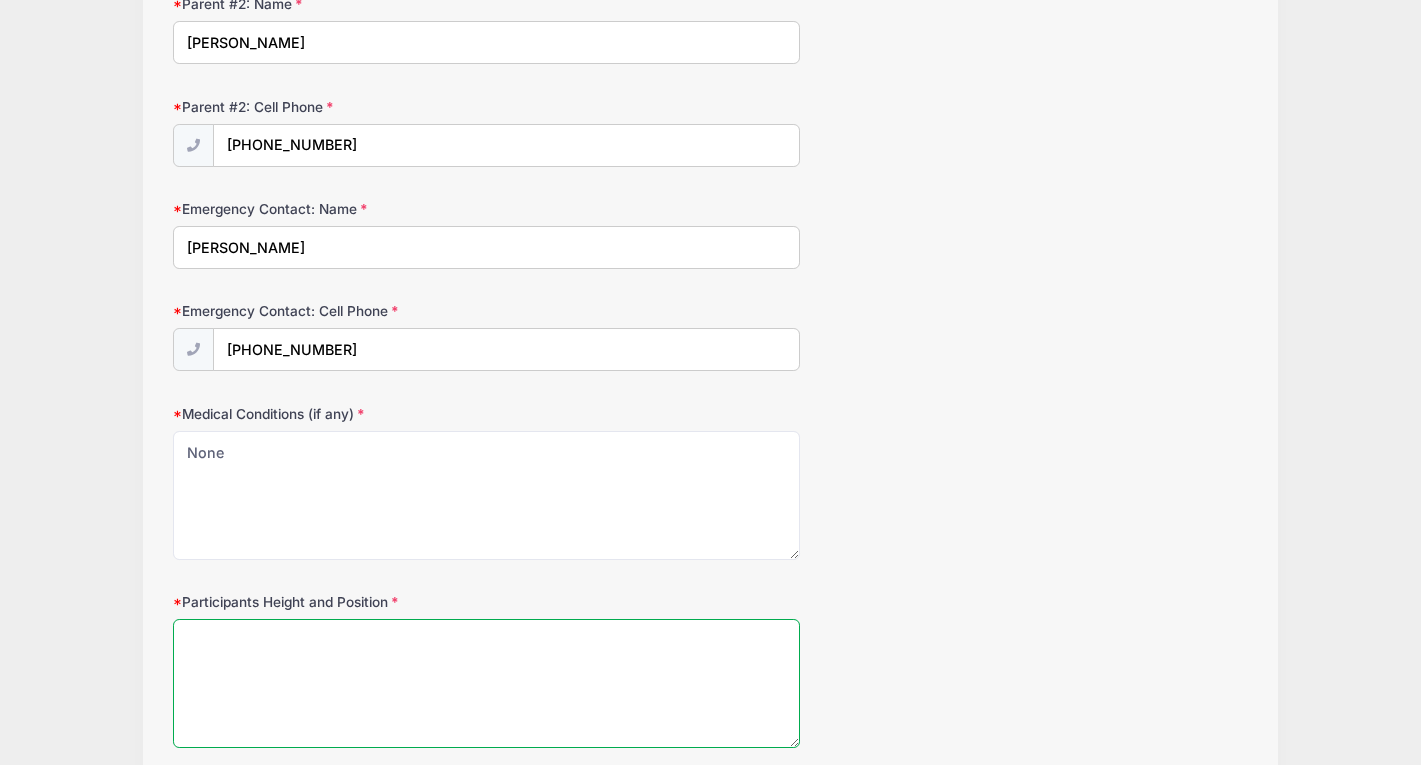 click on "Participants Height and Position" at bounding box center (486, 683) 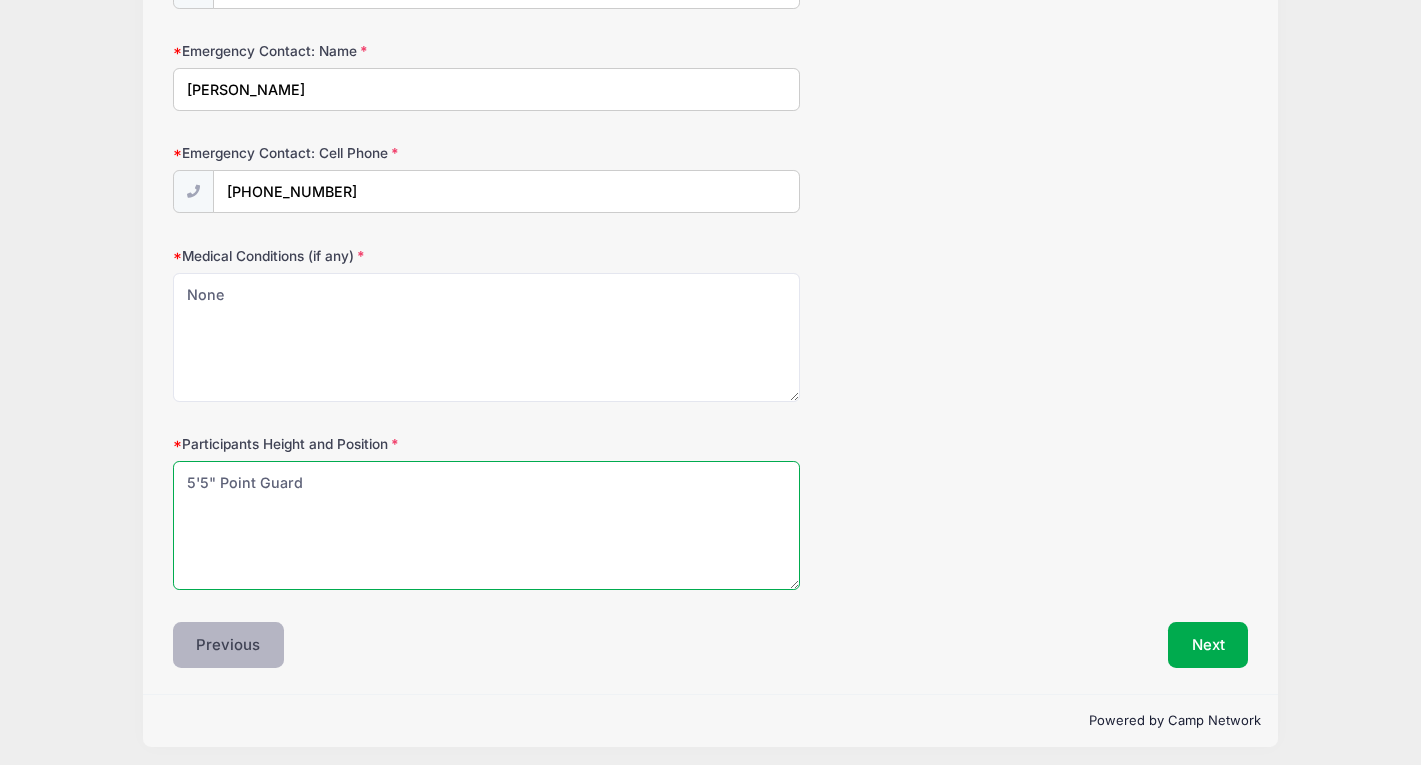 scroll, scrollTop: 1358, scrollLeft: 0, axis: vertical 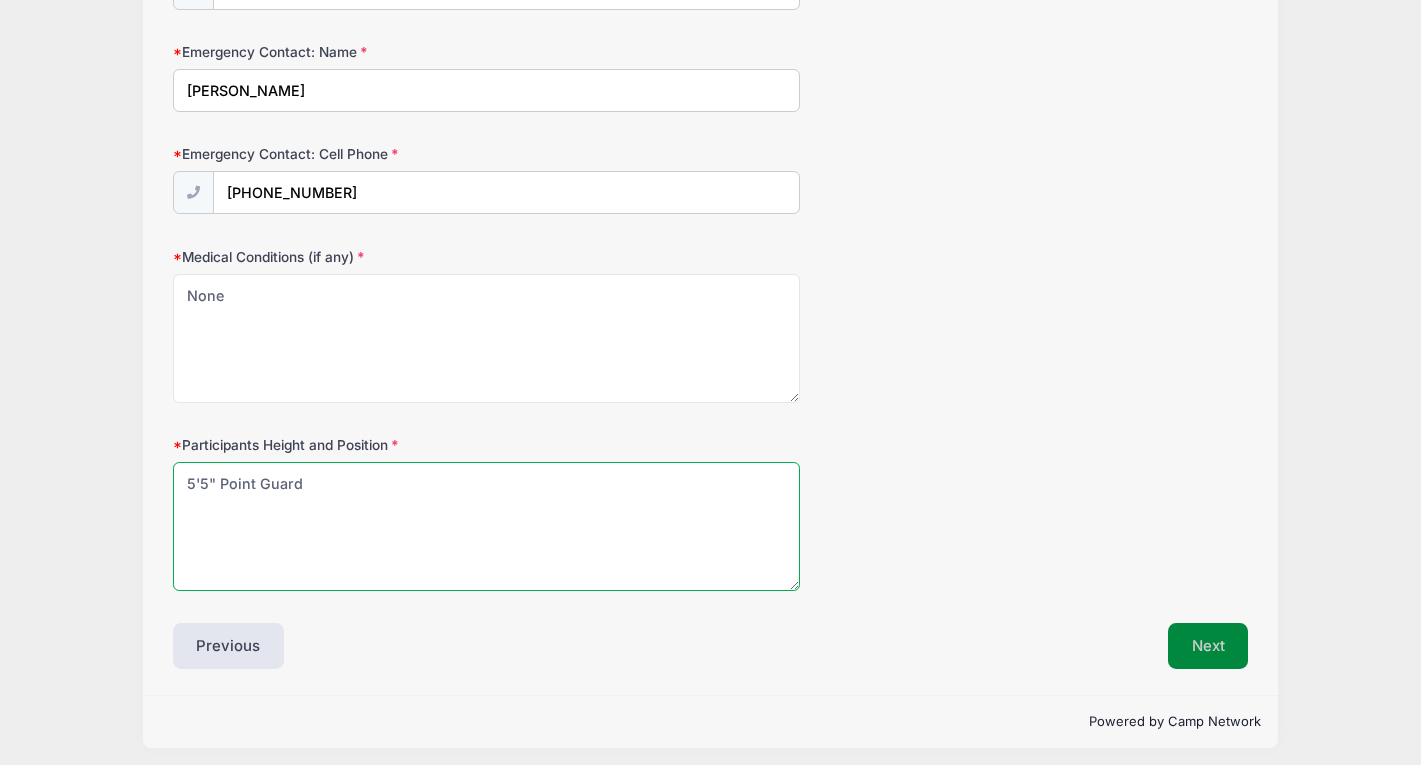 type on "5'5" Point Guard" 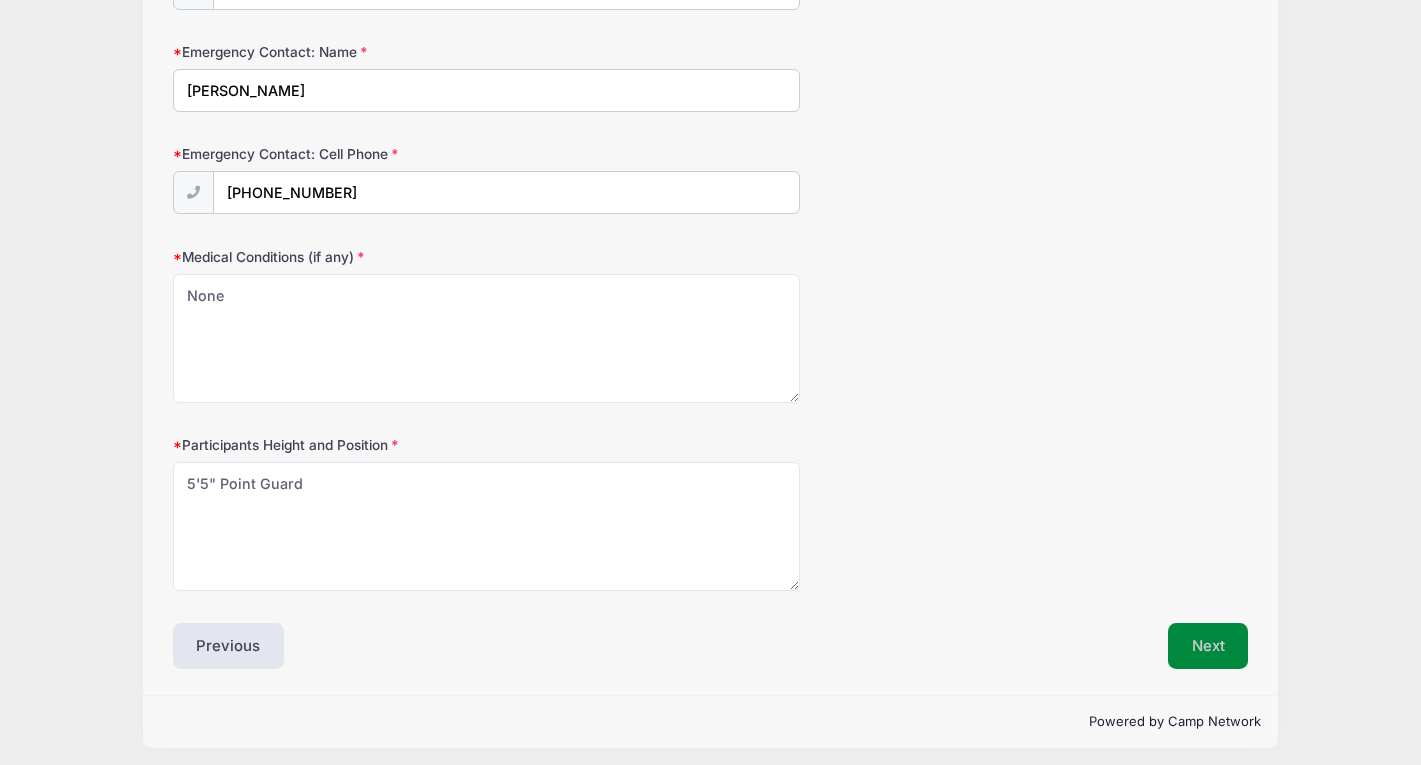 click on "Next" at bounding box center [1208, 646] 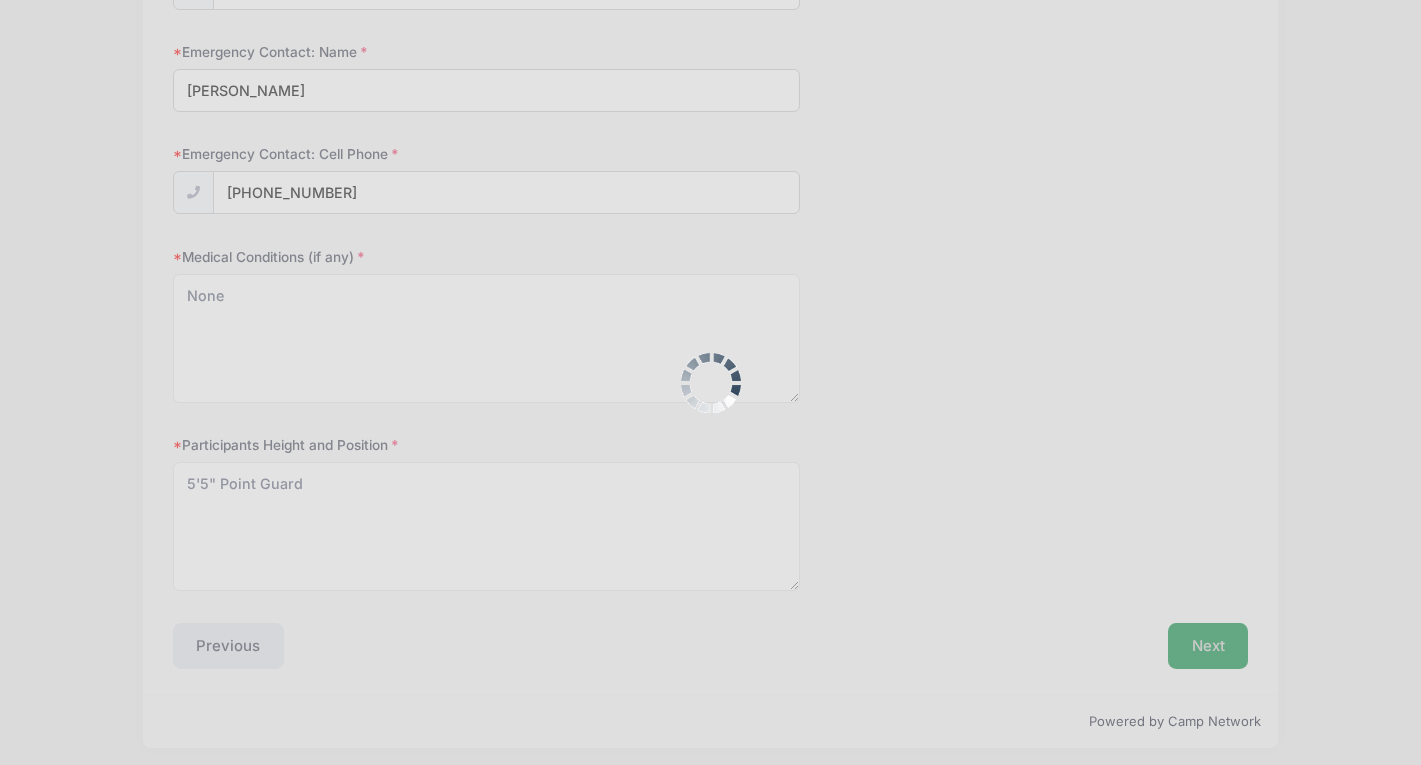 scroll, scrollTop: 129, scrollLeft: 0, axis: vertical 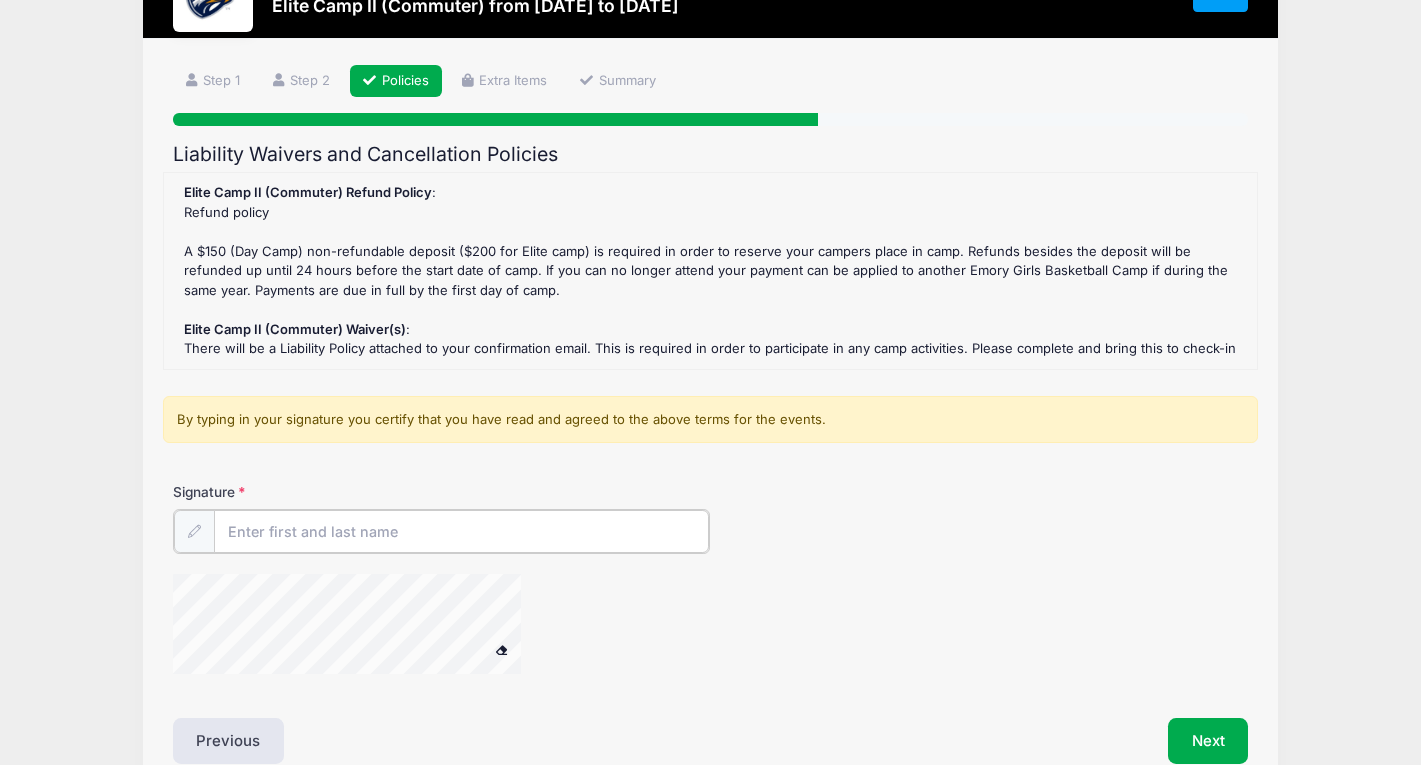 click on "Signature" at bounding box center (462, 531) 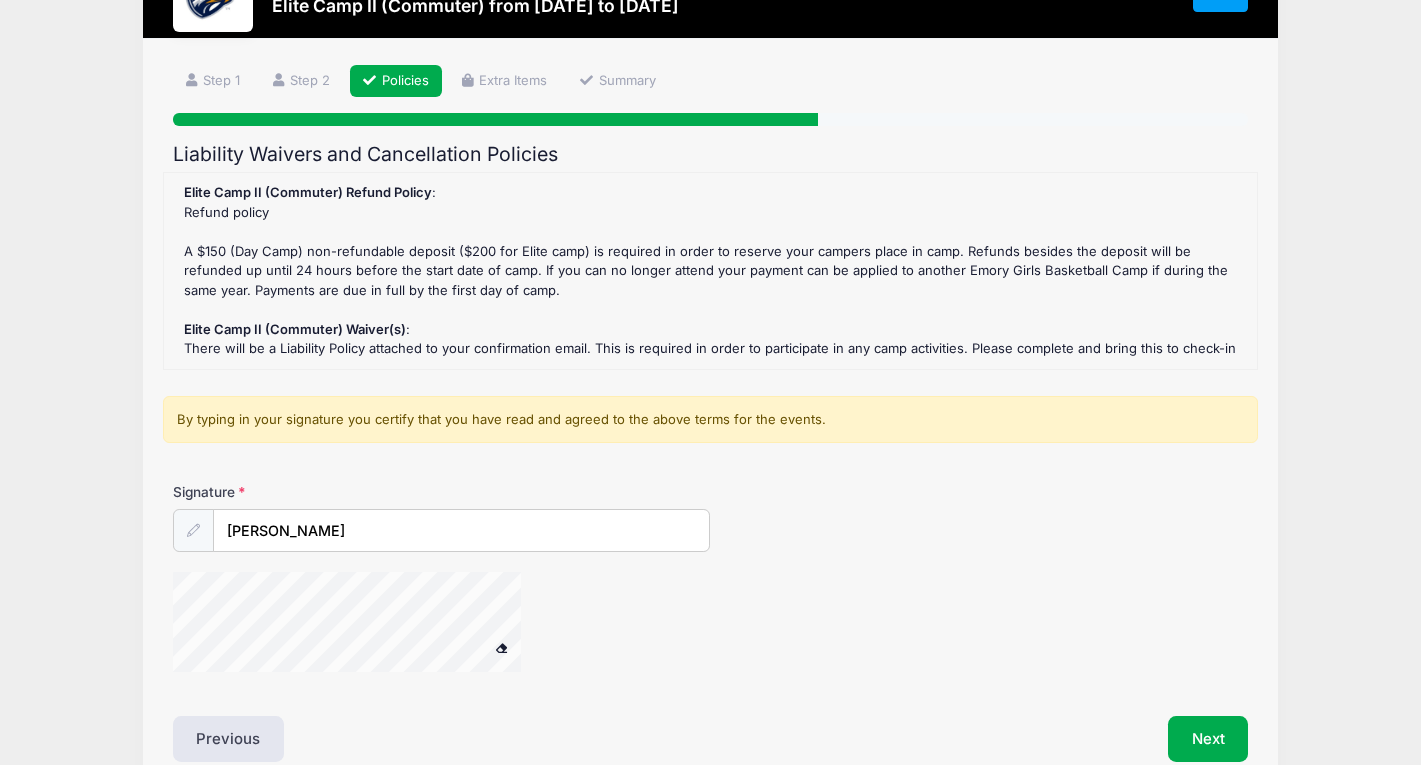 click at bounding box center [373, 625] 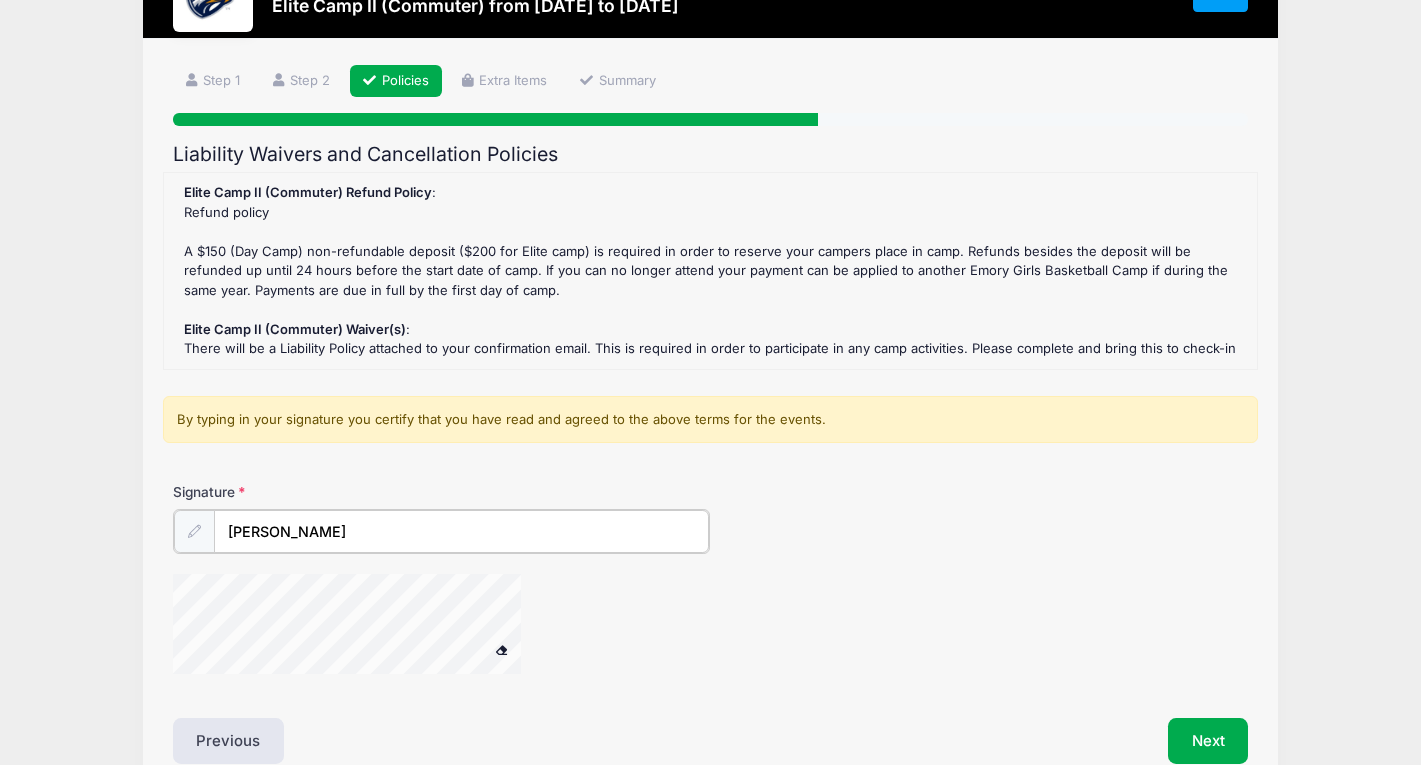 click on "[PERSON_NAME]" at bounding box center [462, 531] 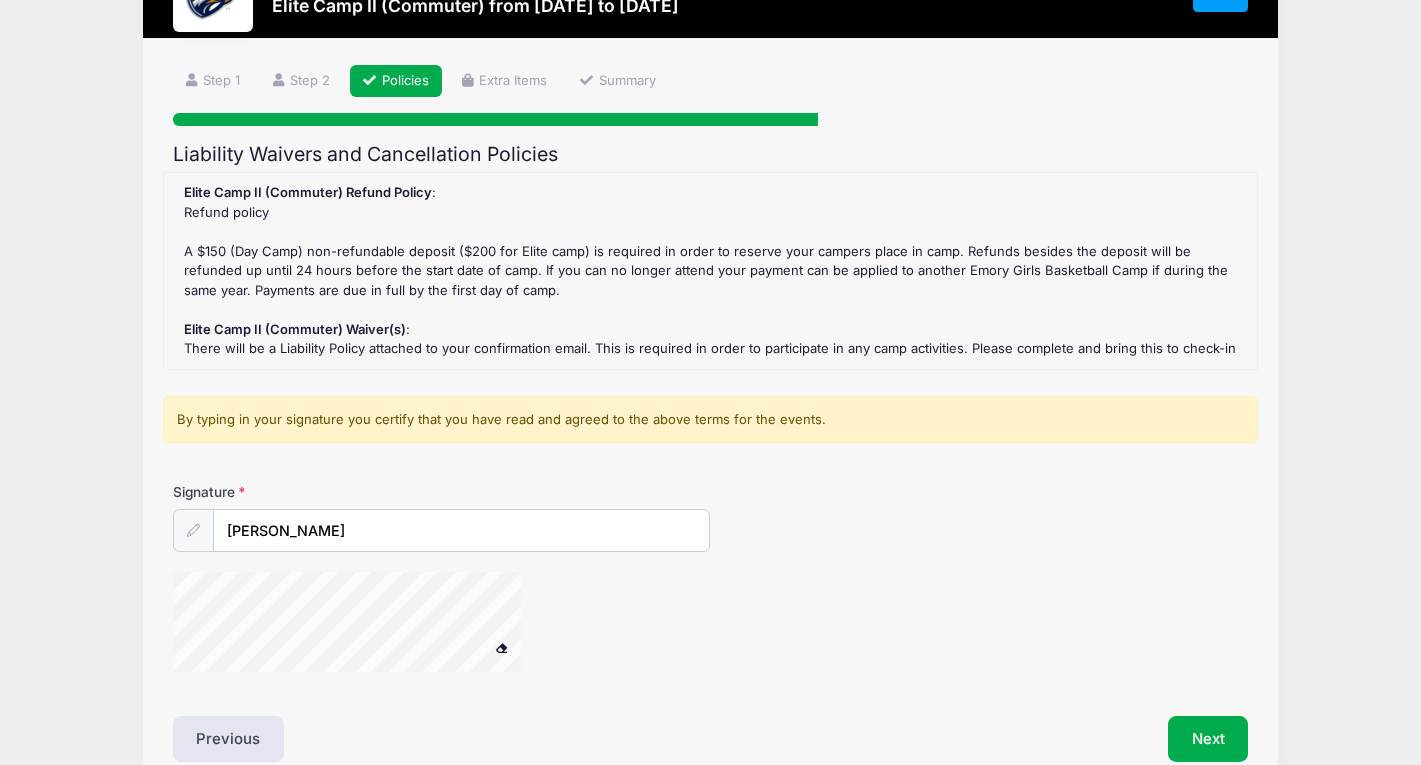 click at bounding box center [531, 625] 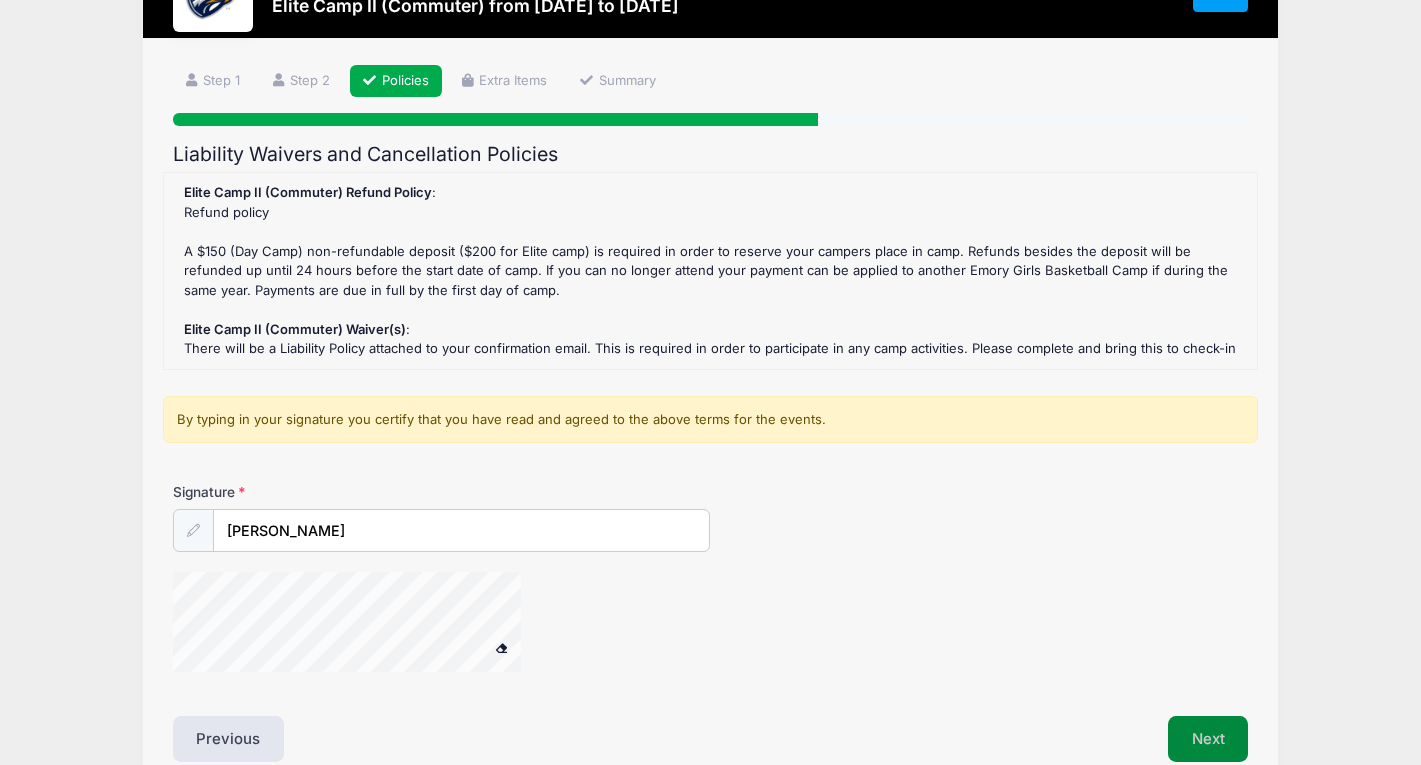 click on "Next" at bounding box center (1208, 739) 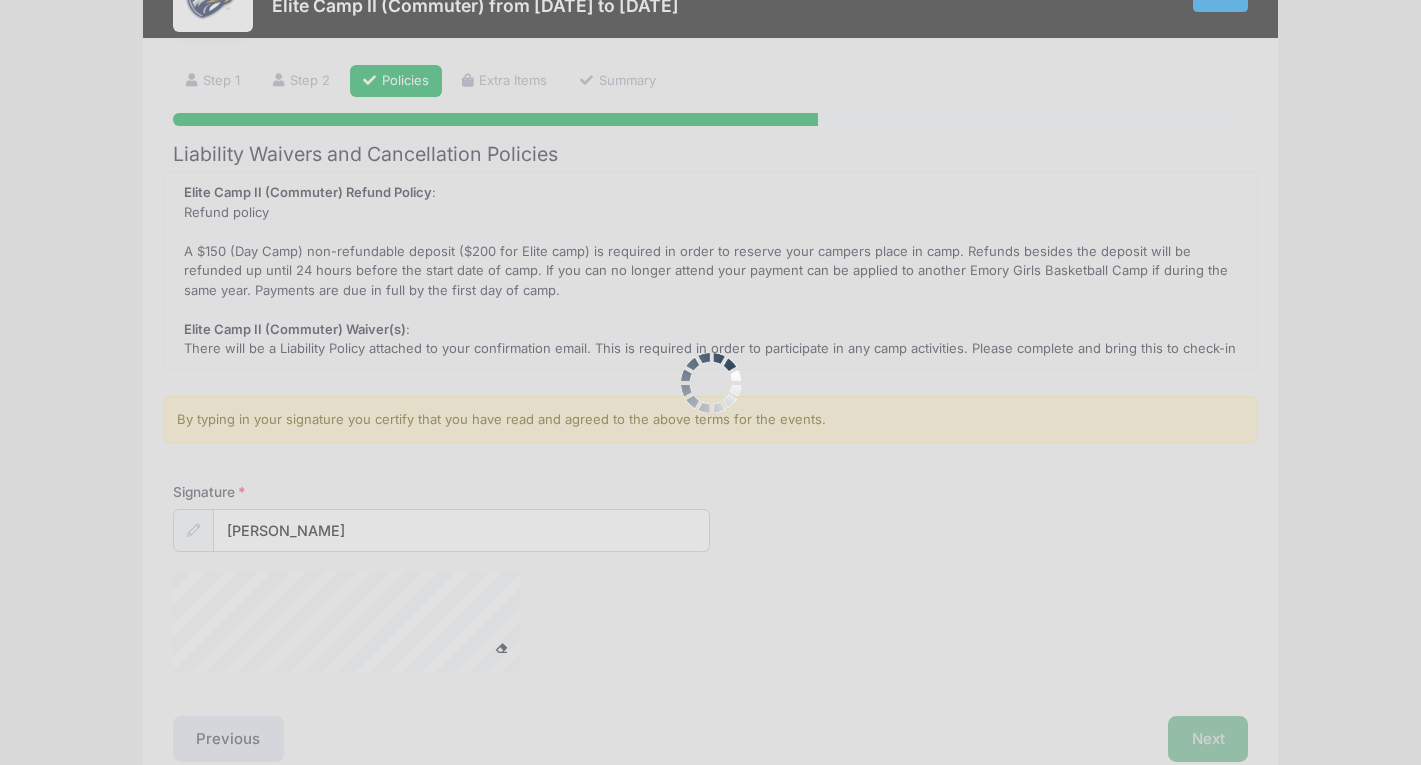scroll, scrollTop: 0, scrollLeft: 0, axis: both 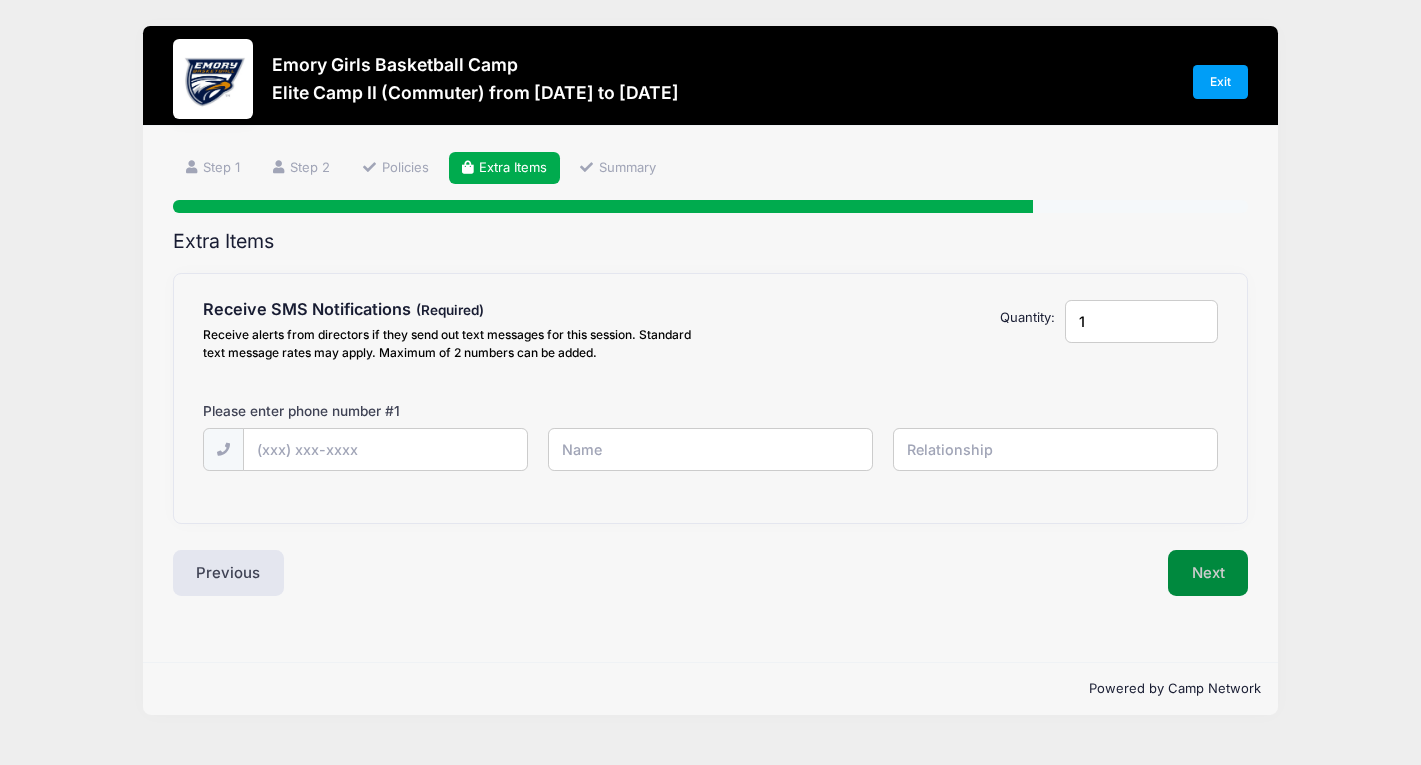 click on "Next" at bounding box center [1208, 573] 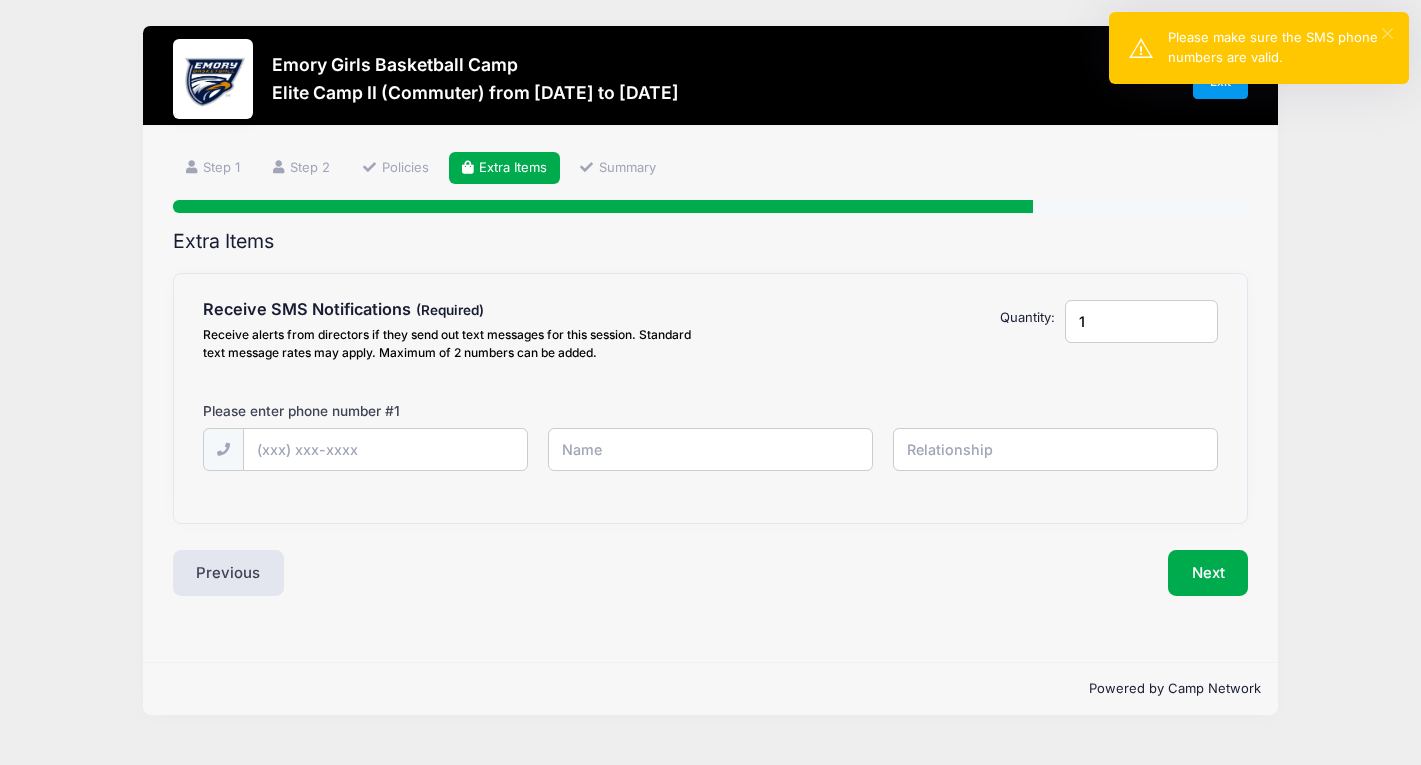 click on "×" at bounding box center [1387, 33] 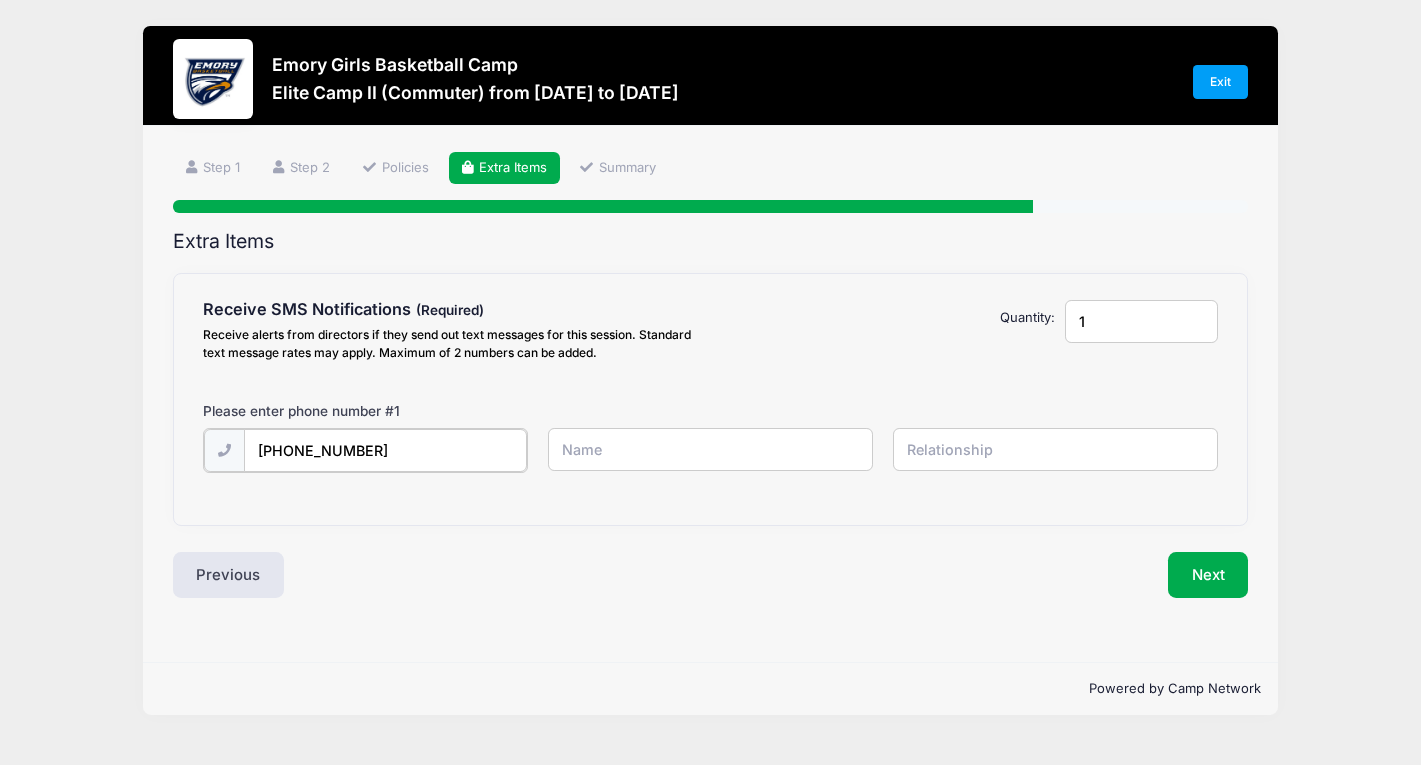 type on "[PHONE_NUMBER]" 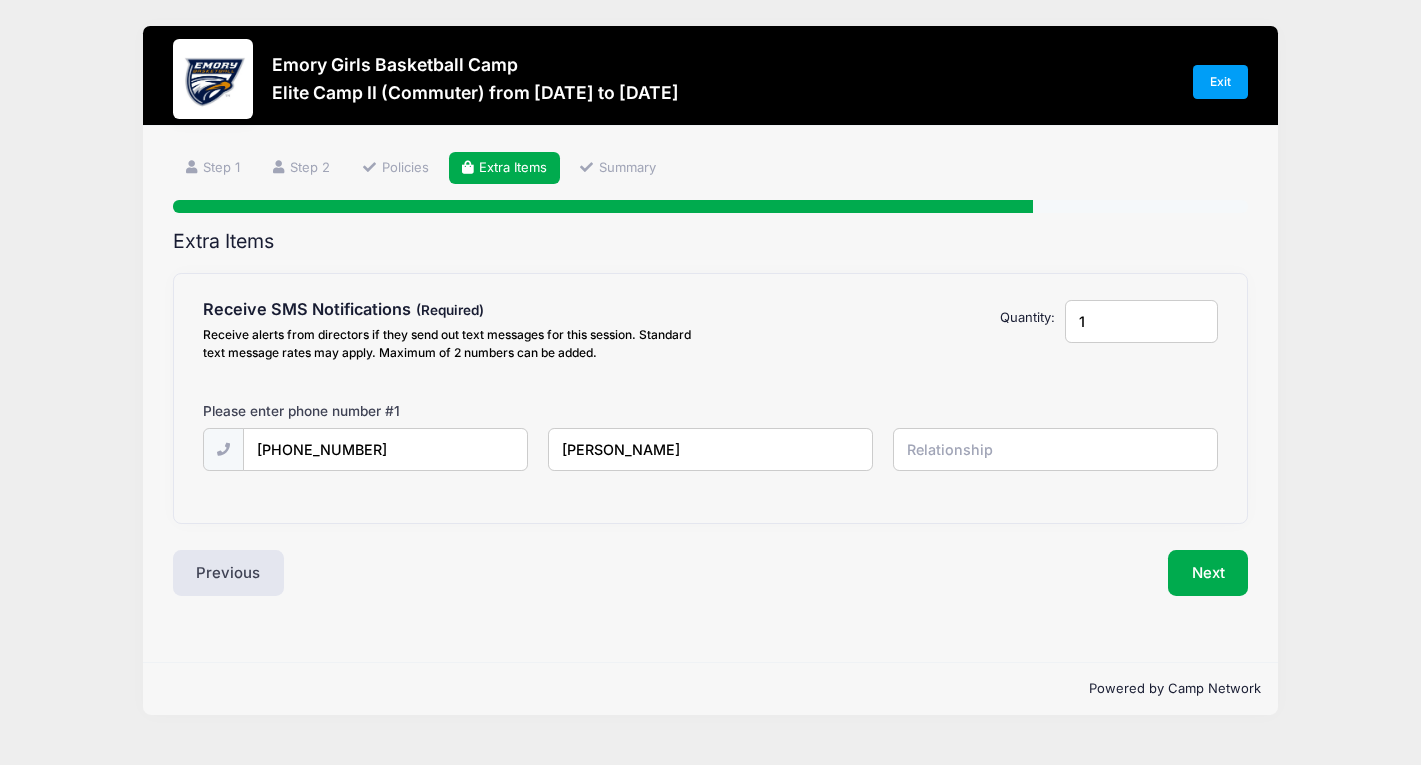 type on "[PERSON_NAME]" 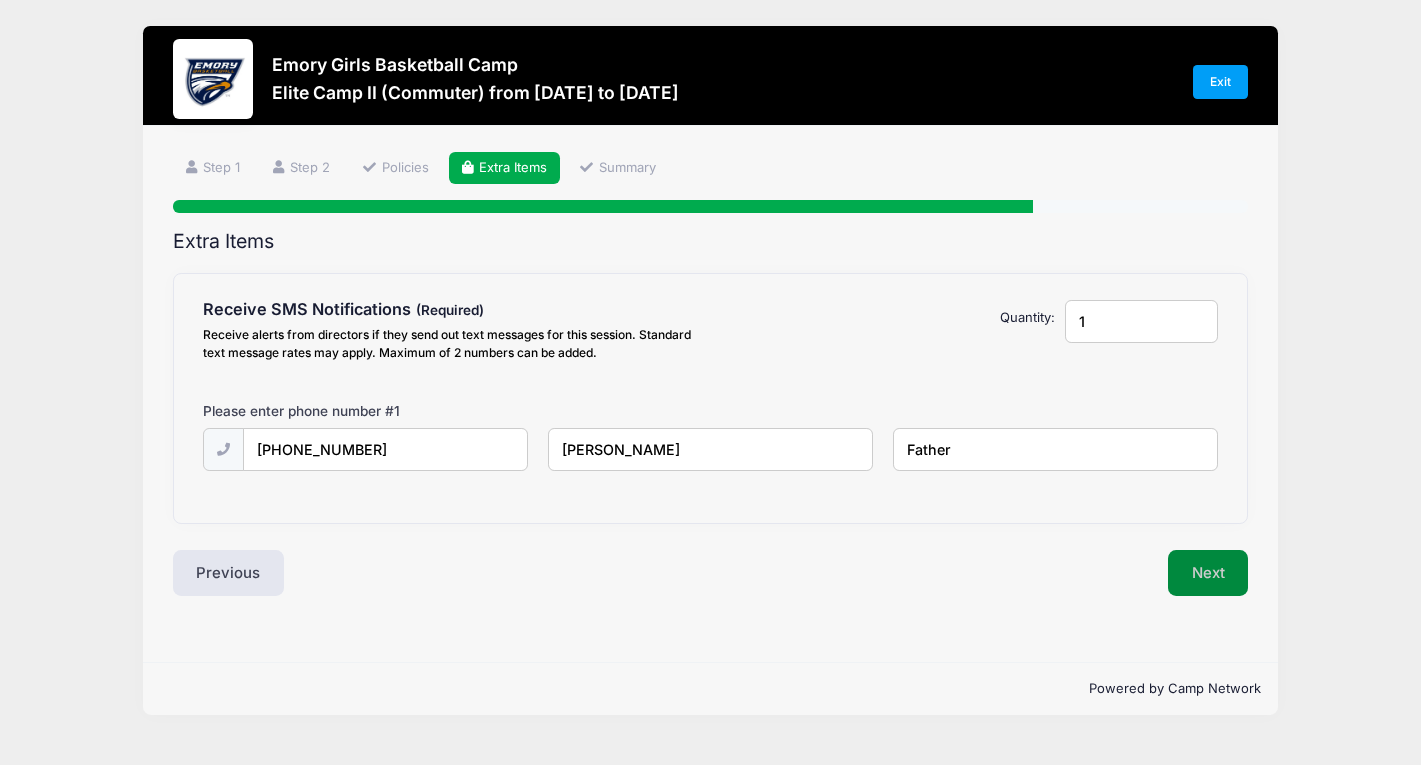 type on "Father" 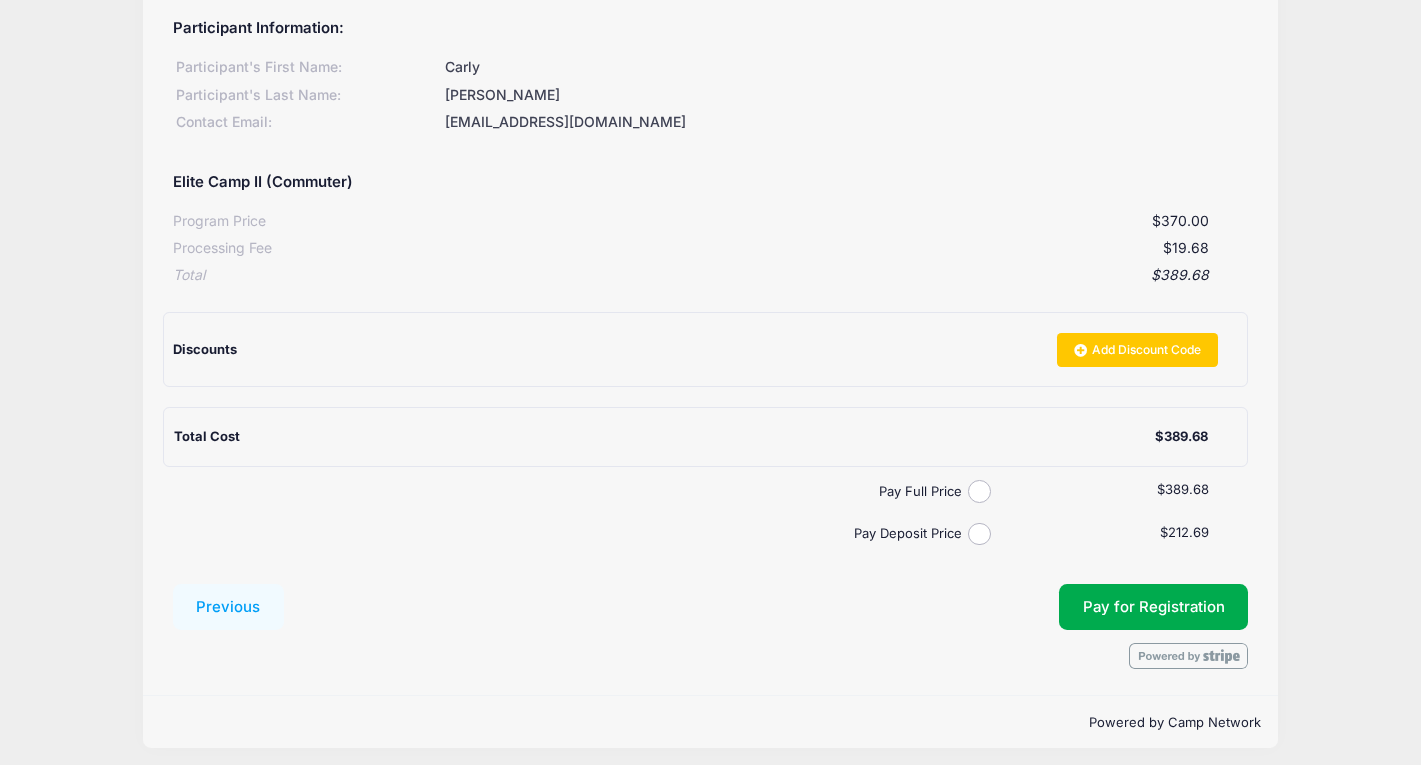 scroll, scrollTop: 251, scrollLeft: 0, axis: vertical 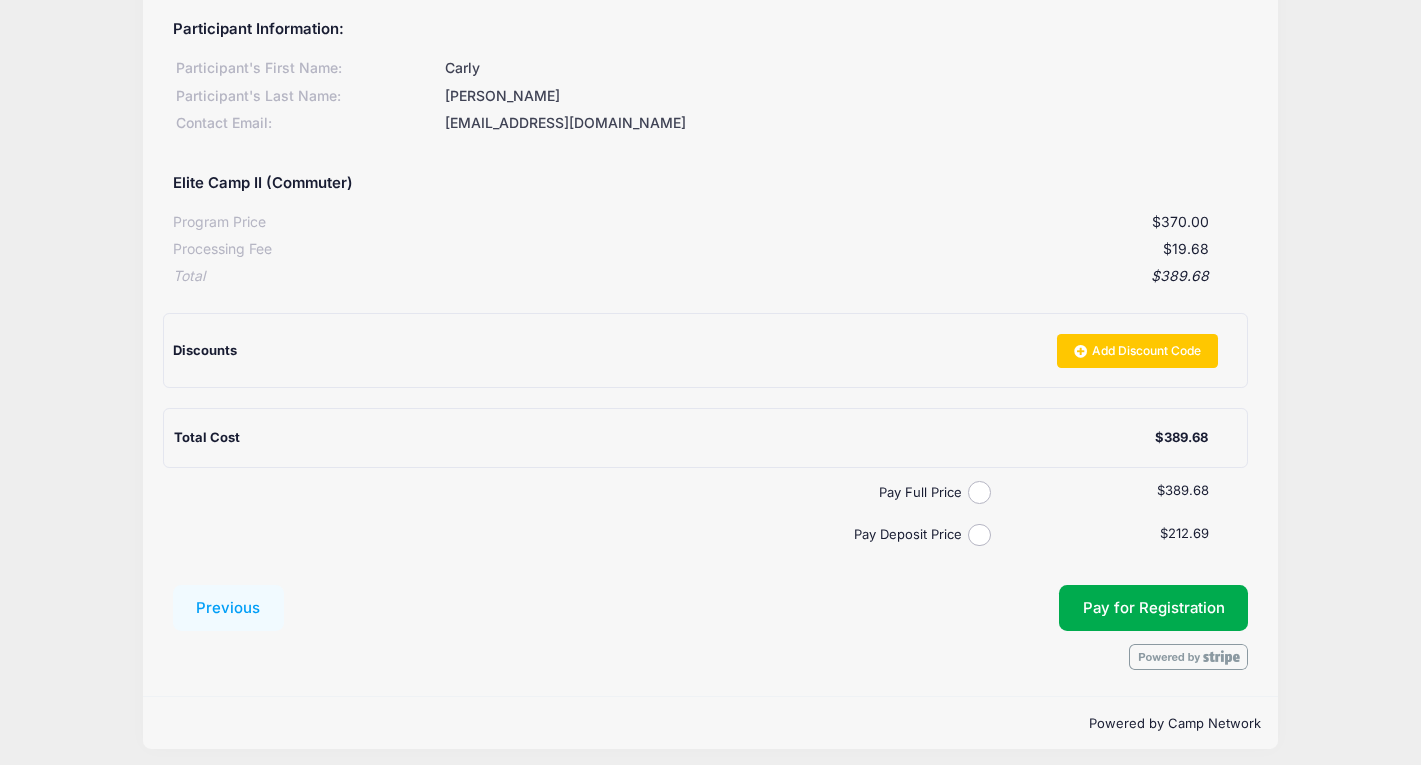 click on "Pay Deposit Price" at bounding box center (979, 535) 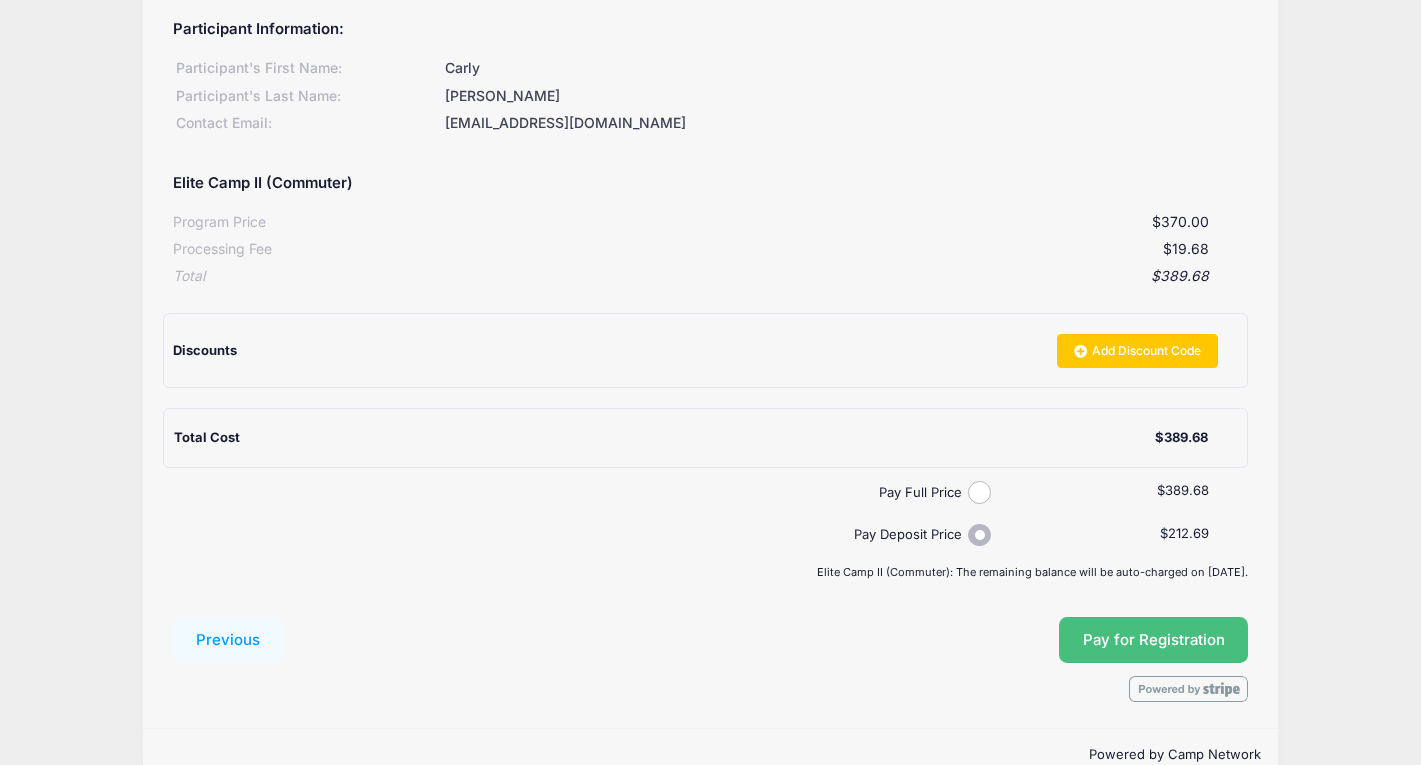 click on "Pay for Registration" at bounding box center [1154, 640] 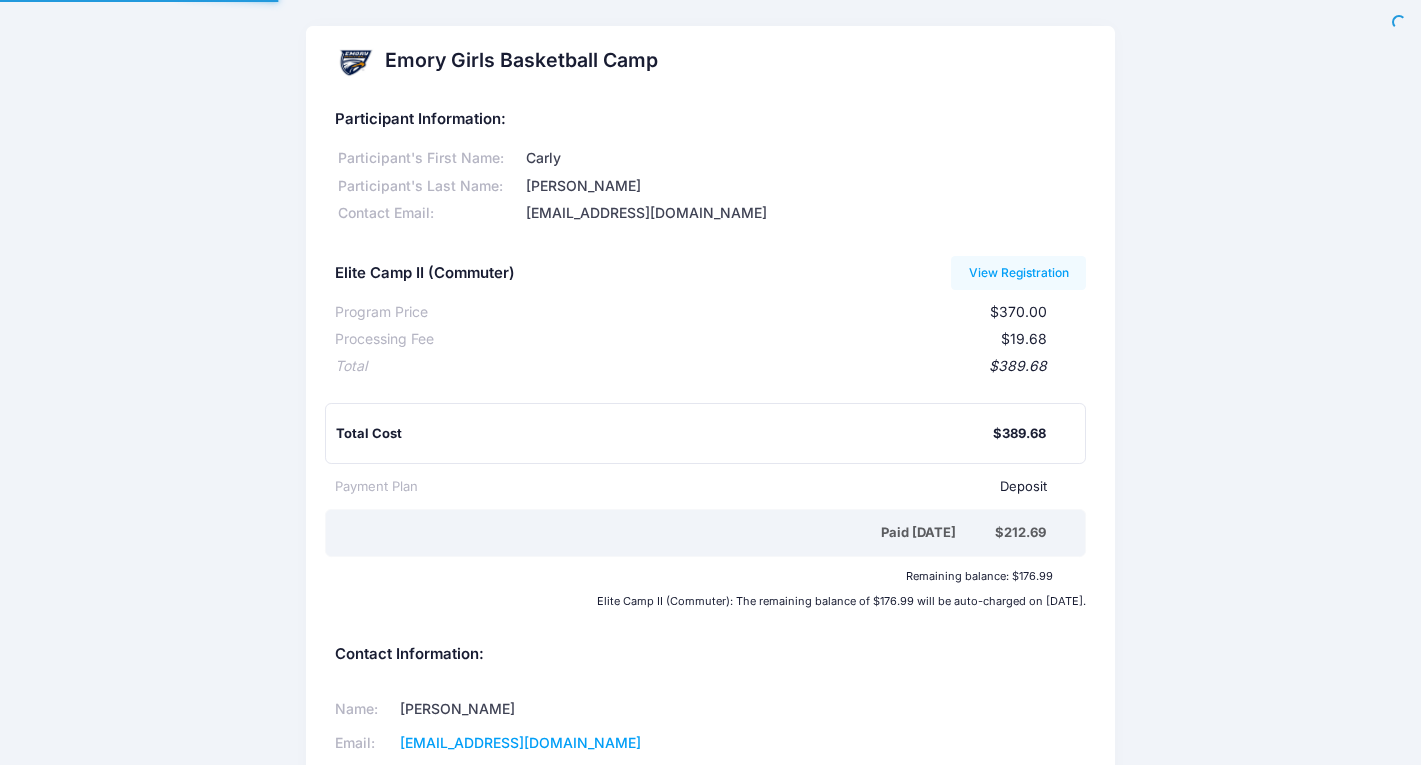 scroll, scrollTop: 0, scrollLeft: 0, axis: both 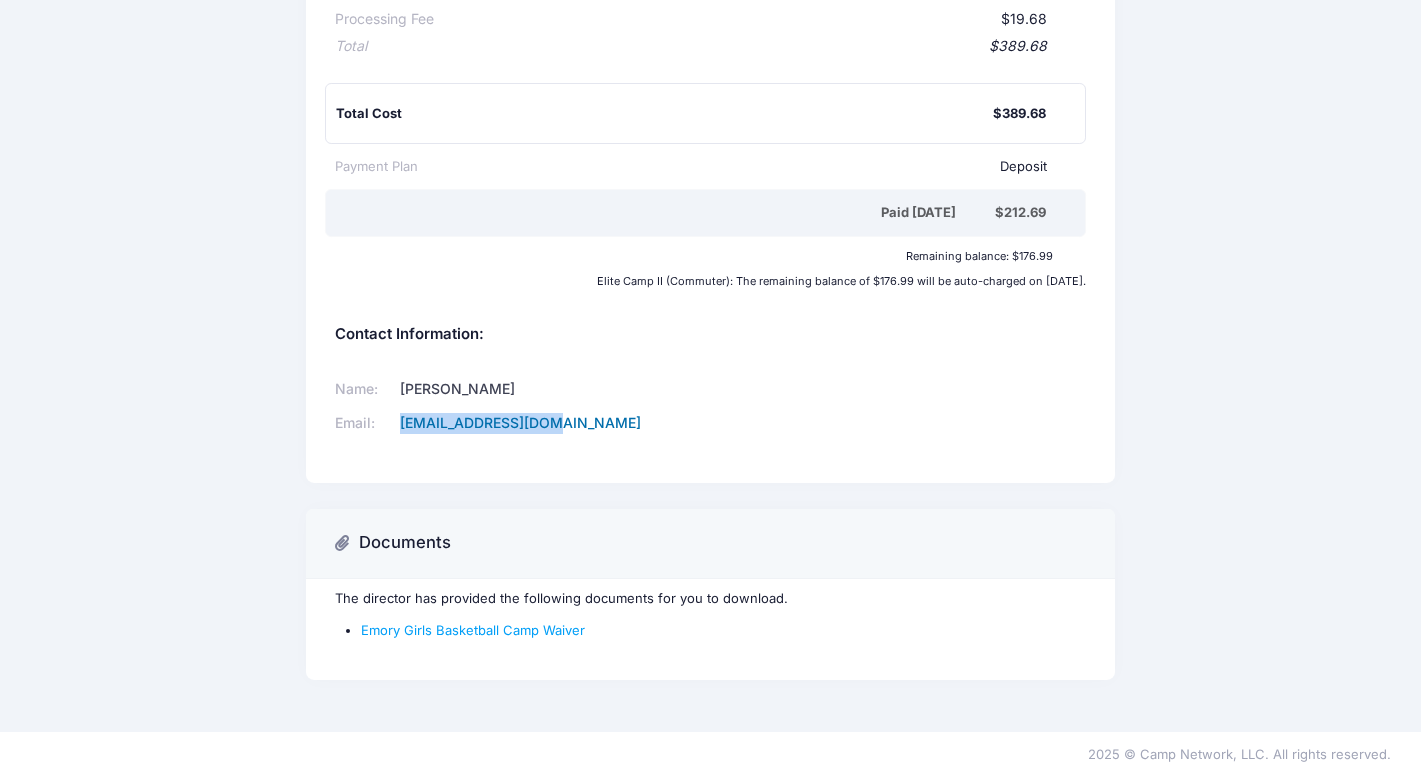 drag, startPoint x: 581, startPoint y: 414, endPoint x: 432, endPoint y: 420, distance: 149.12076 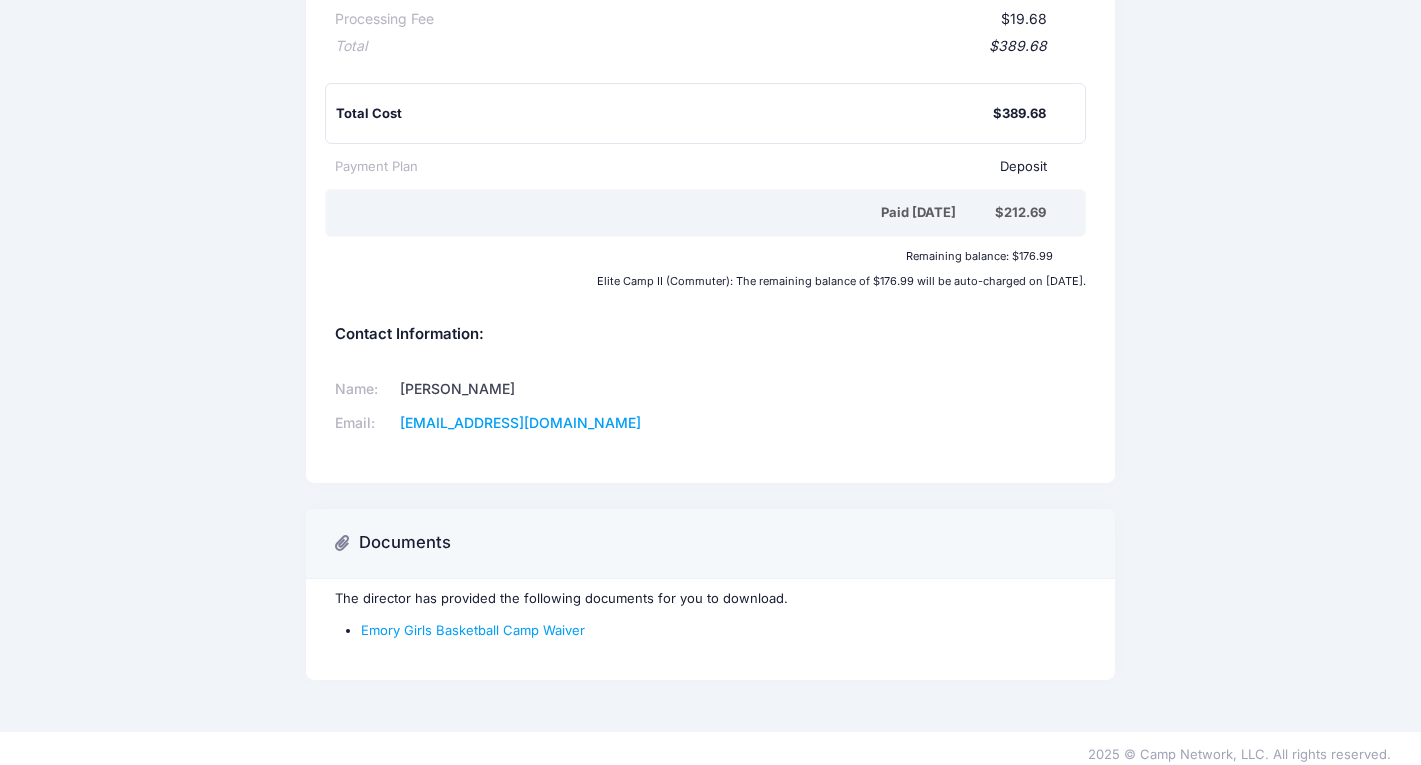 click on "Name:
Misha Jackson
Email:
mishajack@gmail.com" at bounding box center (710, 407) 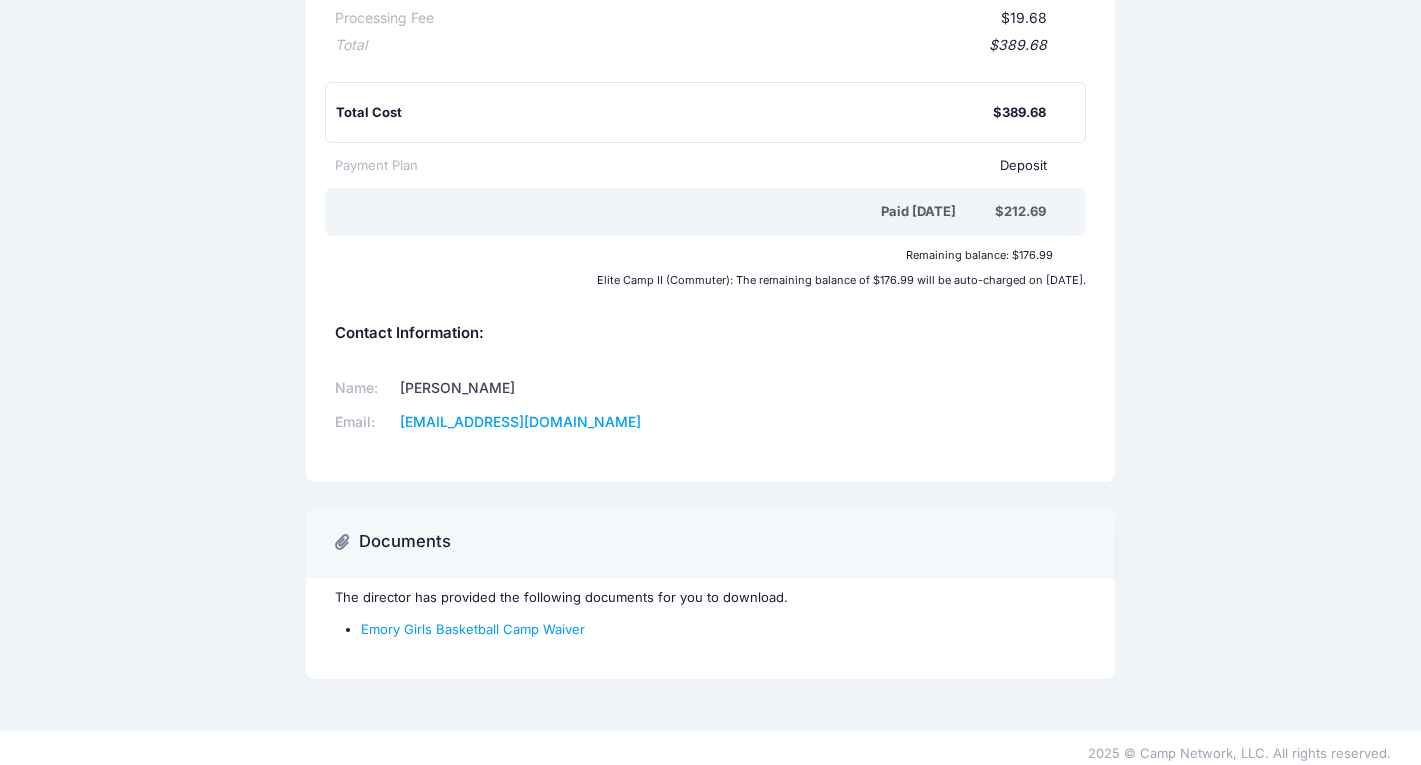 scroll, scrollTop: 320, scrollLeft: 0, axis: vertical 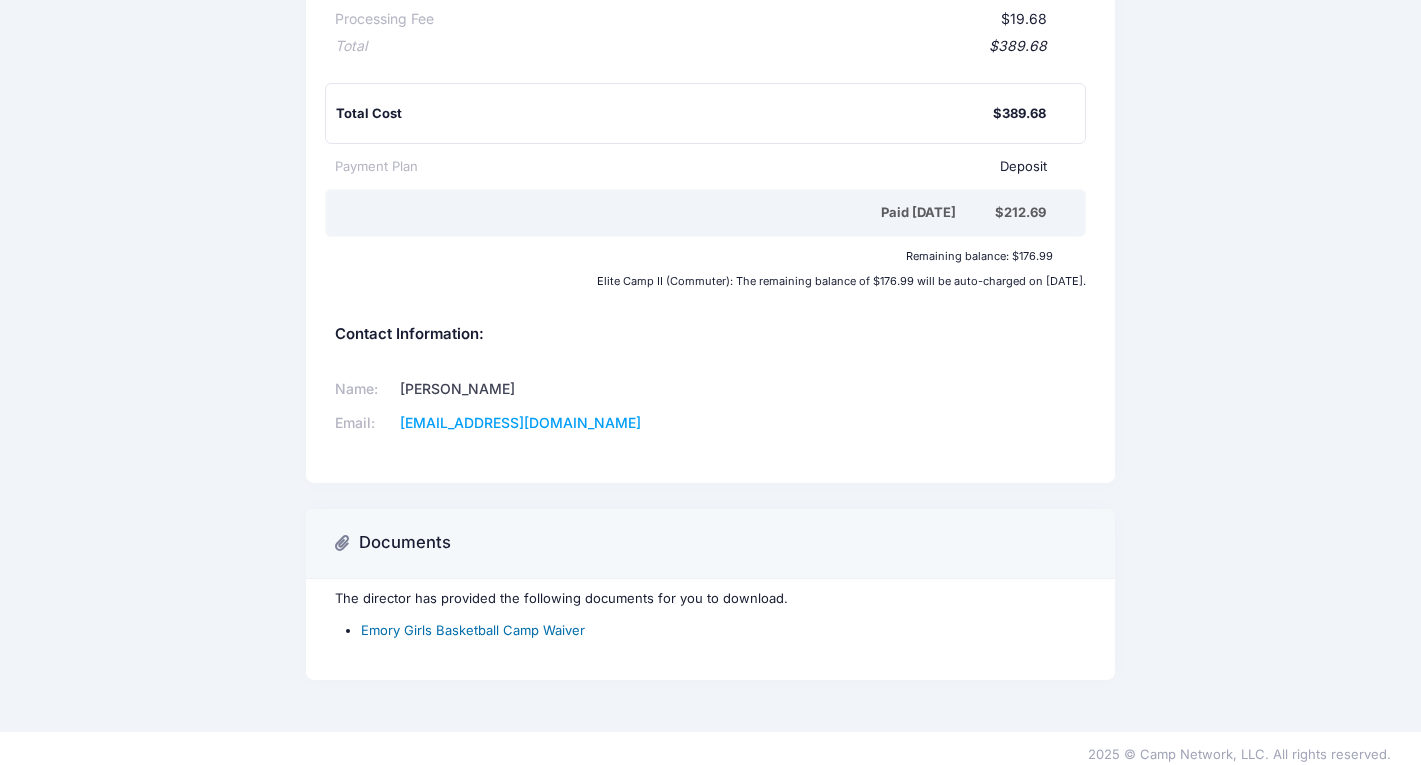 click on "Emory Girls Basketball Camp Waiver" at bounding box center [473, 630] 